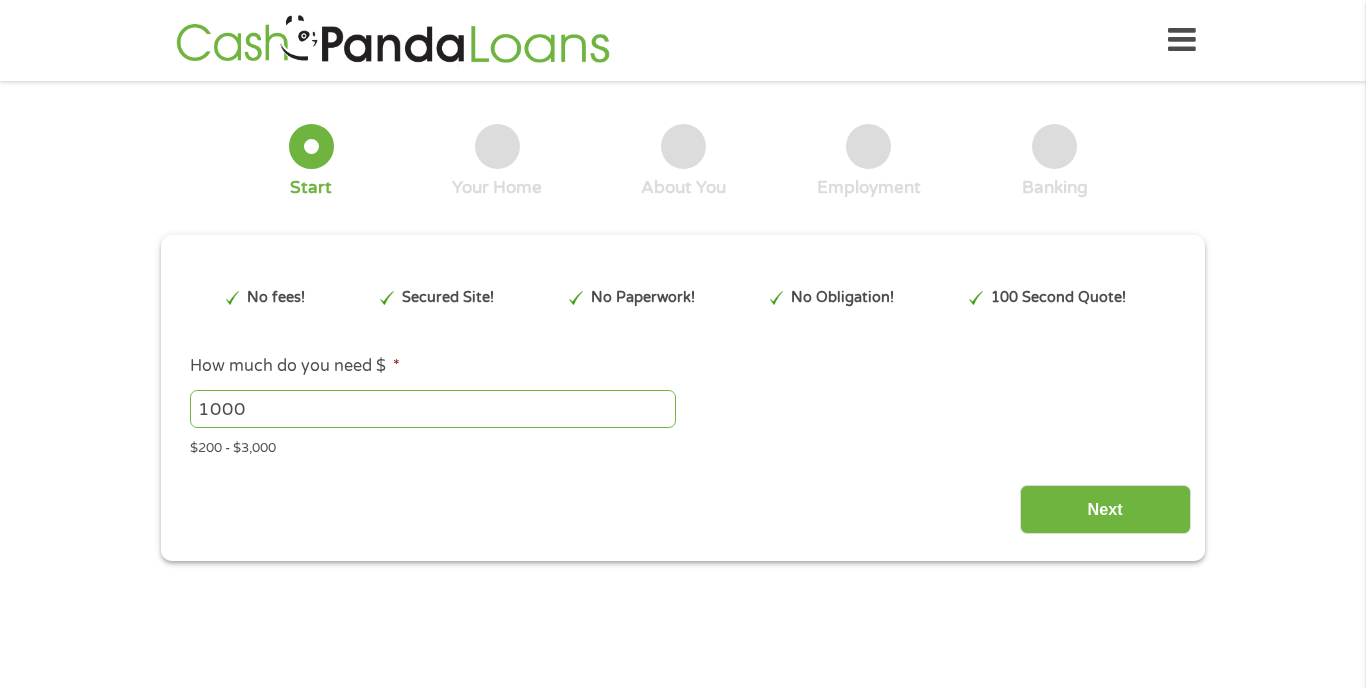 scroll, scrollTop: 0, scrollLeft: 0, axis: both 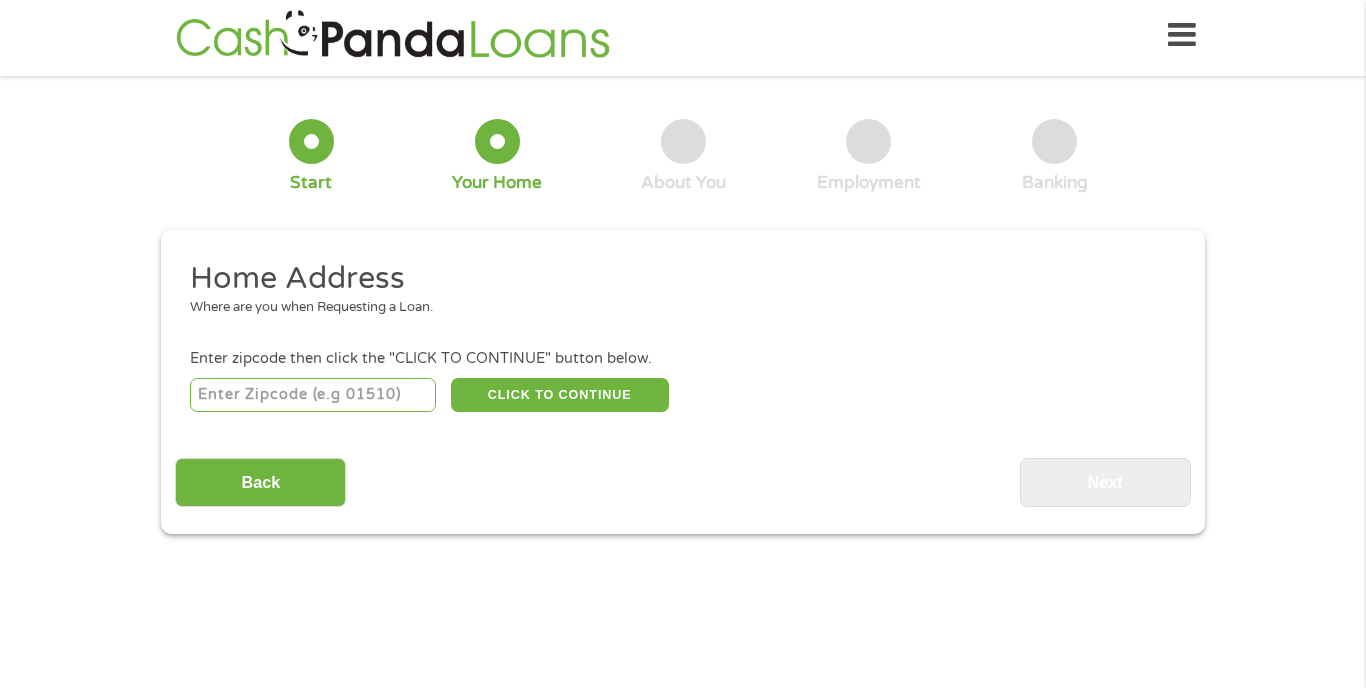 click at bounding box center (313, 395) 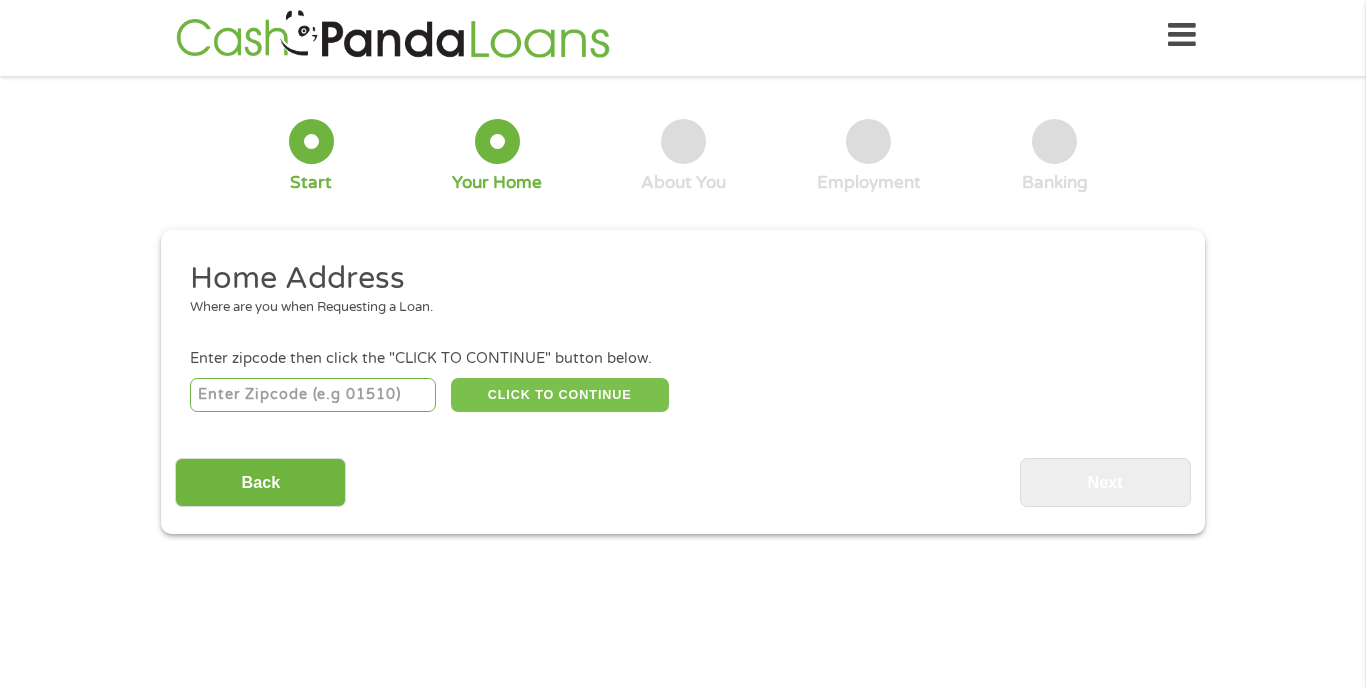 type on "[POSTAL_CODE]" 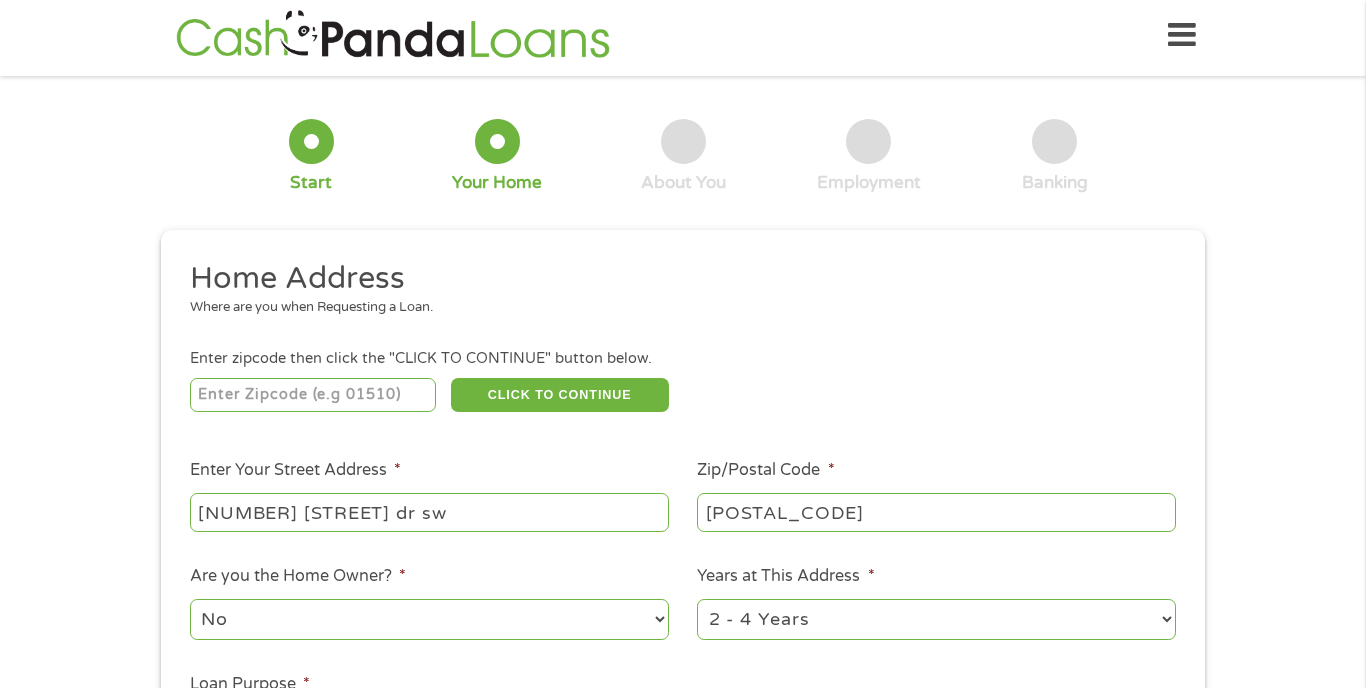 type on "[NUMBER] [STREET] dr sw" 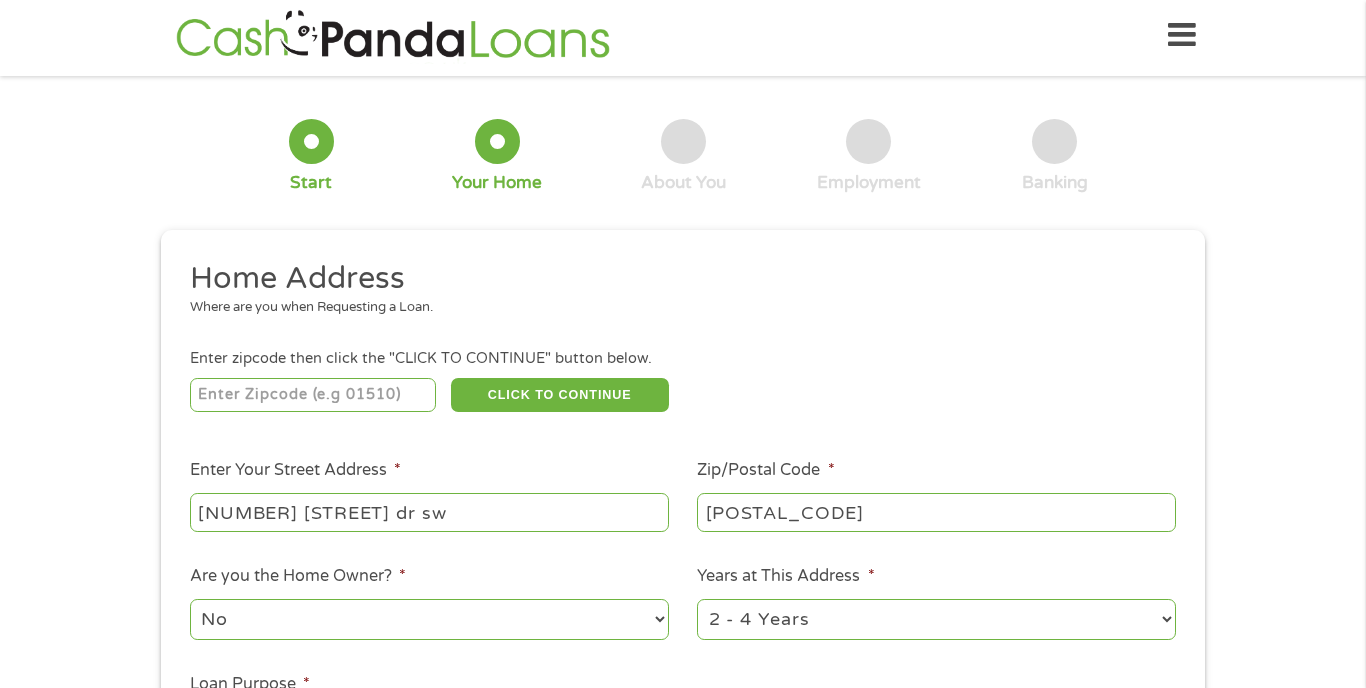 click on "Home Address" at bounding box center [676, 279] 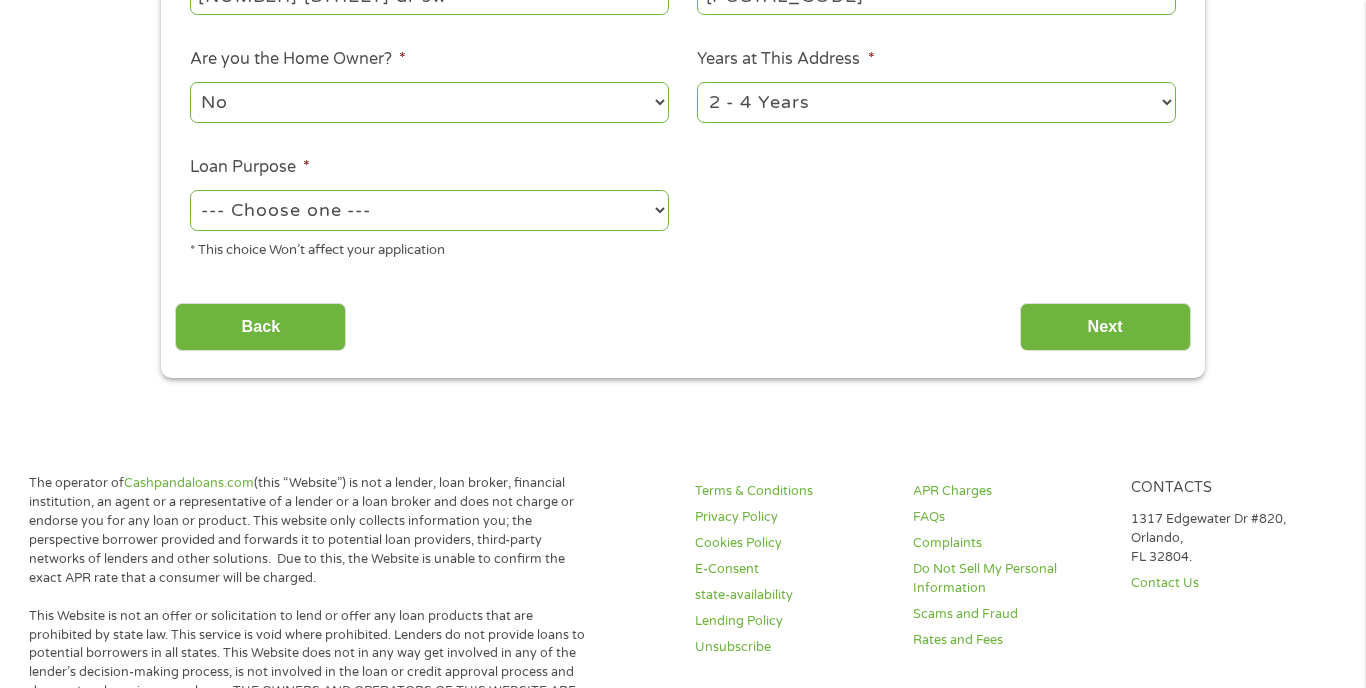 scroll, scrollTop: 526, scrollLeft: 0, axis: vertical 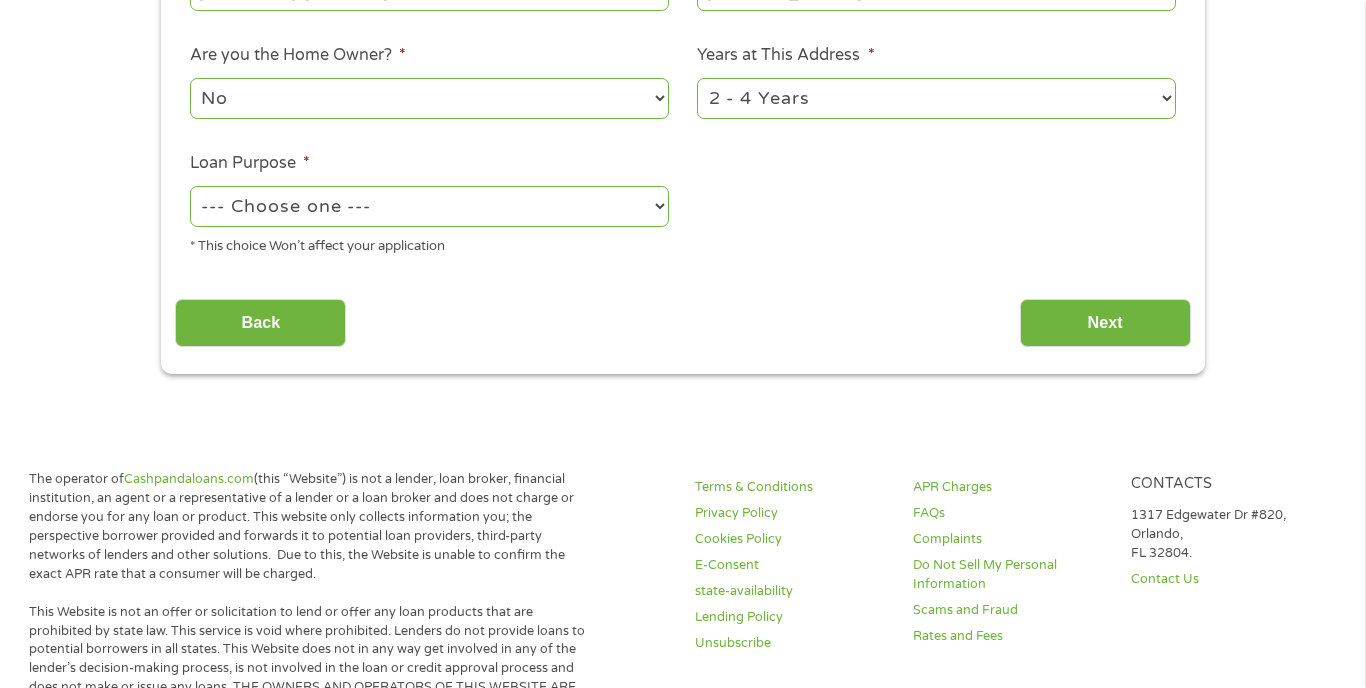 select on "paybills" 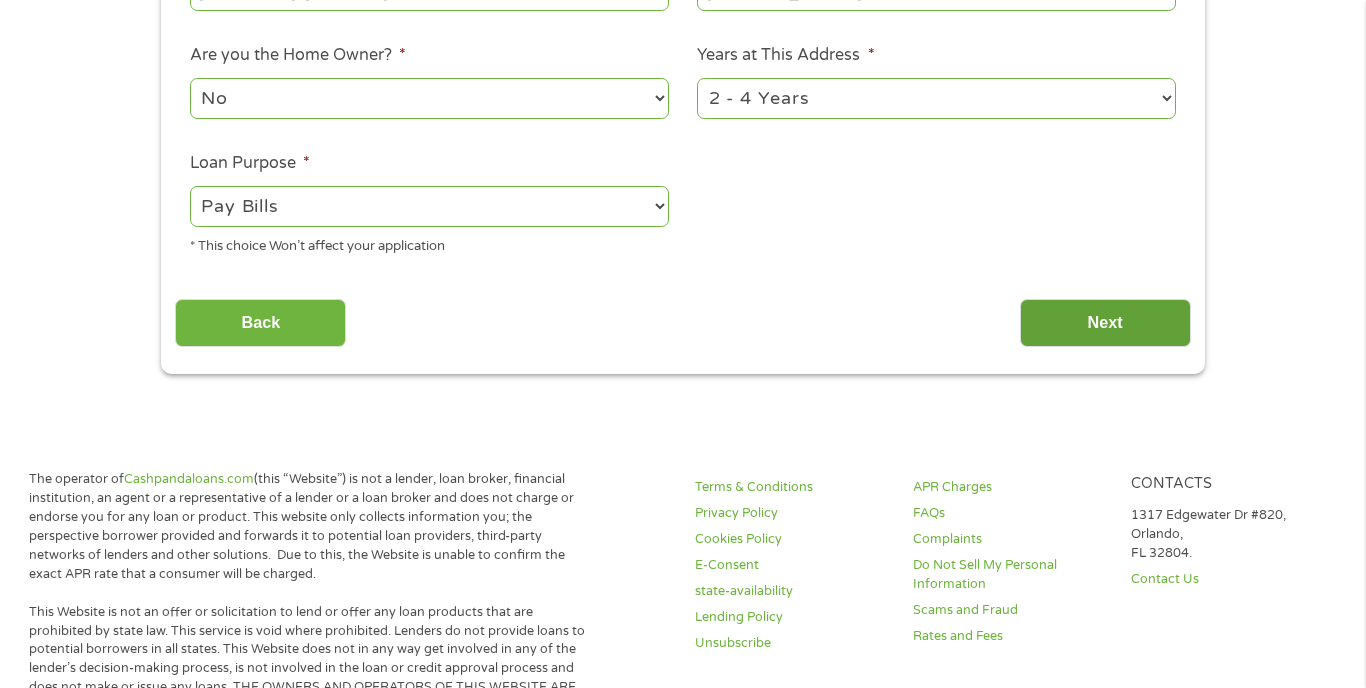 click on "Next" at bounding box center (1105, 323) 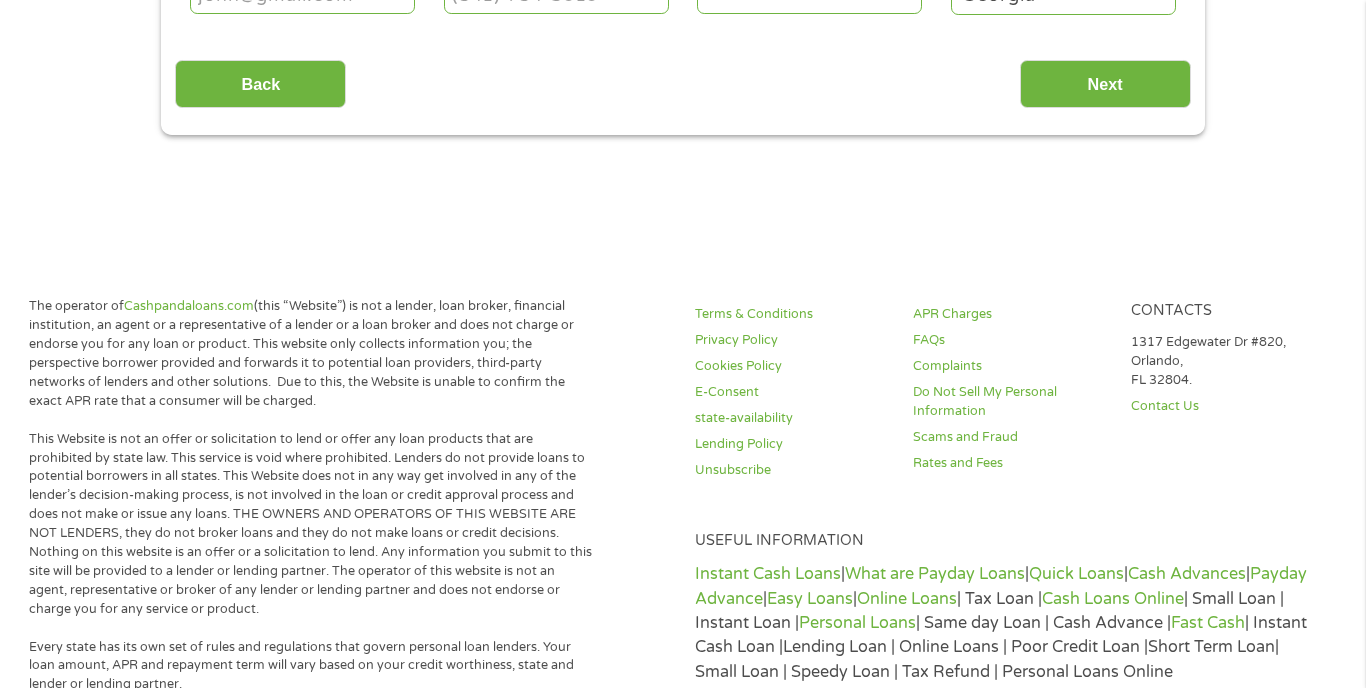 scroll, scrollTop: 97, scrollLeft: 0, axis: vertical 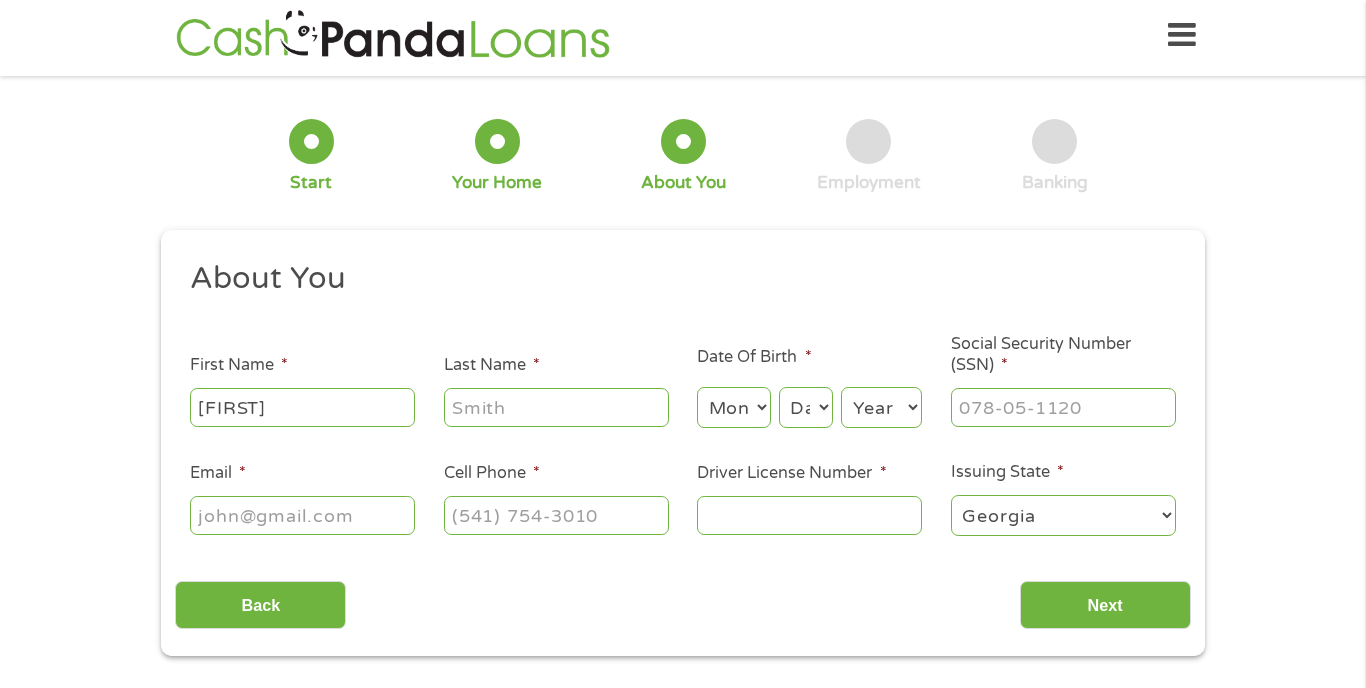 type on "[FIRST]" 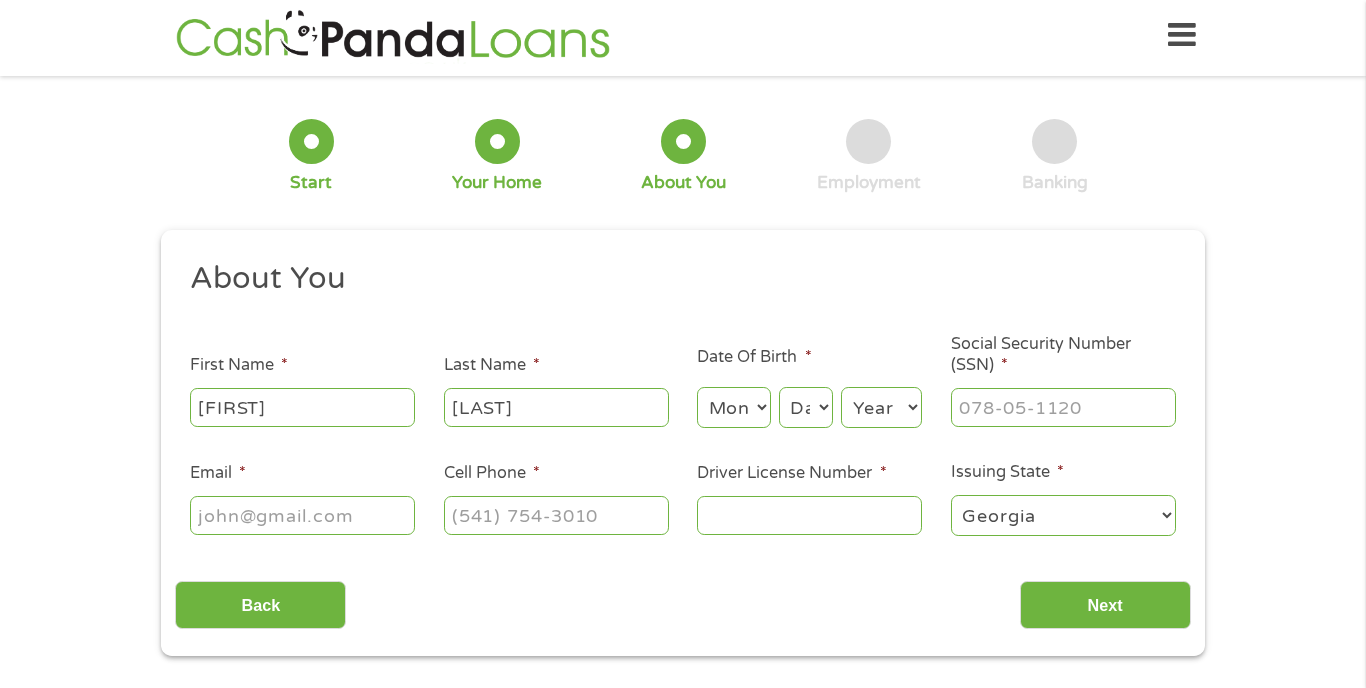 type on "[LAST]" 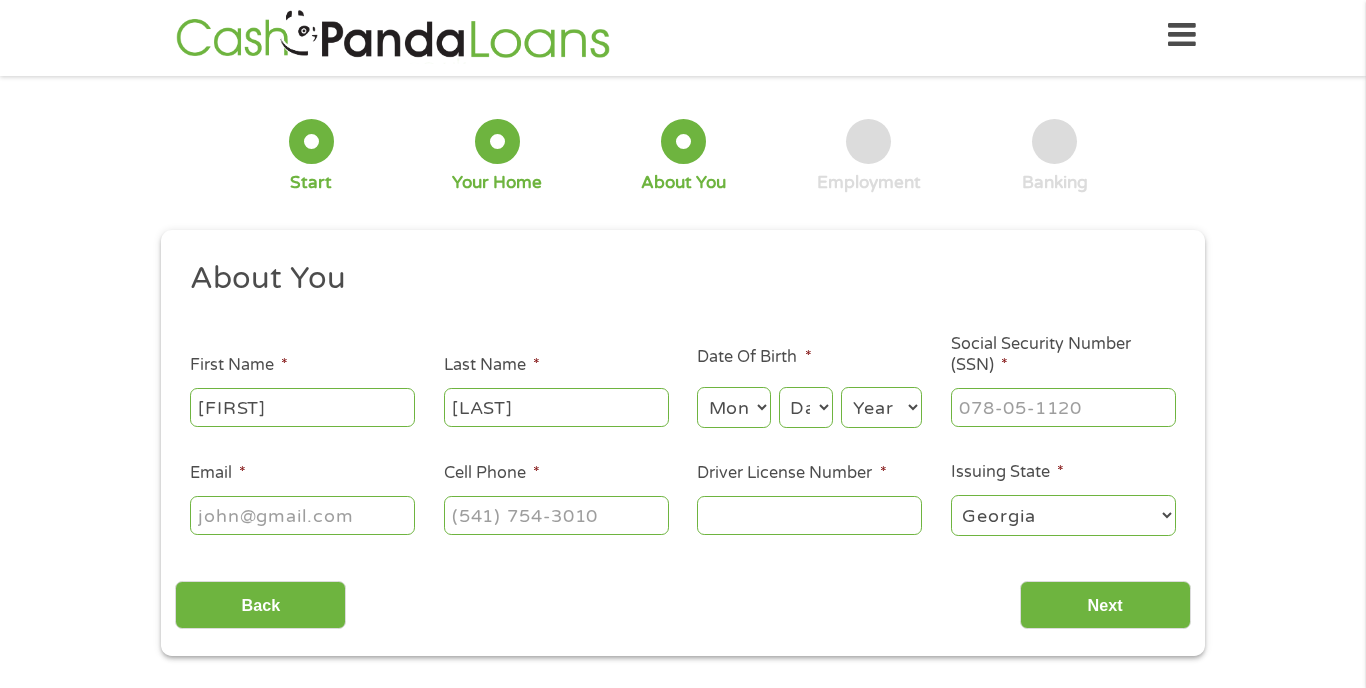 select on "10" 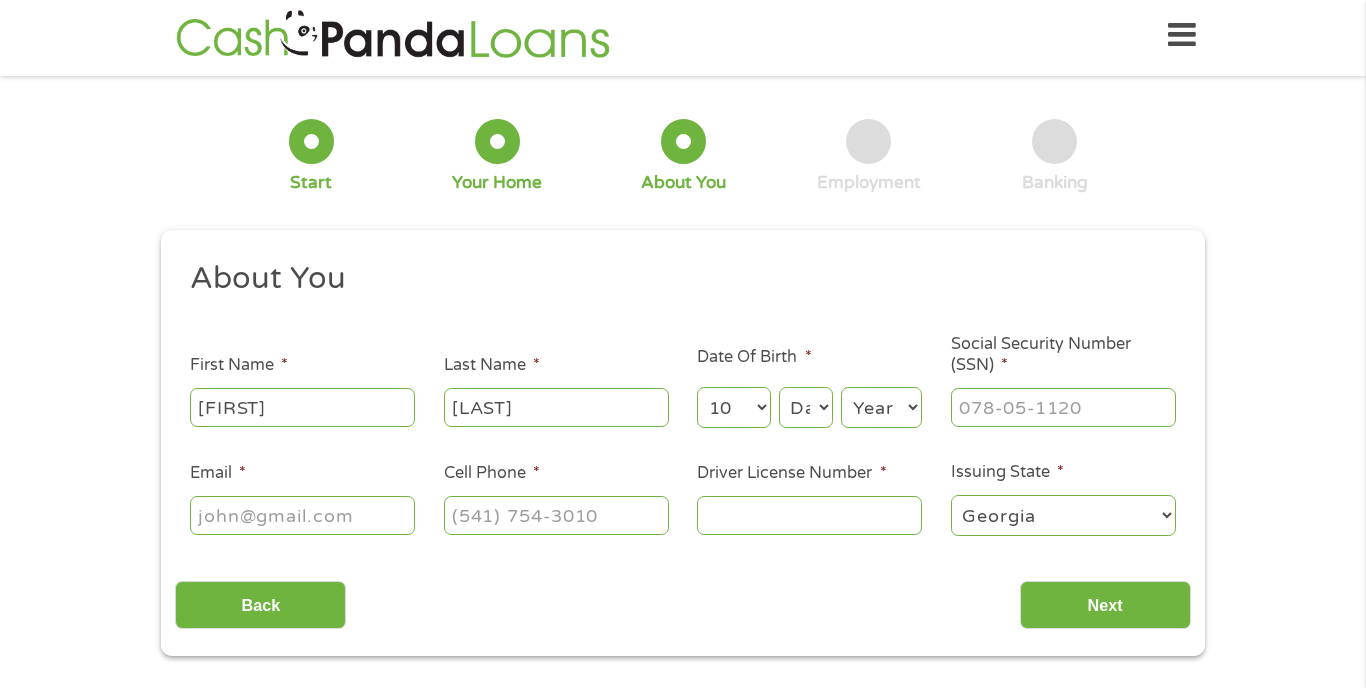 select on "20" 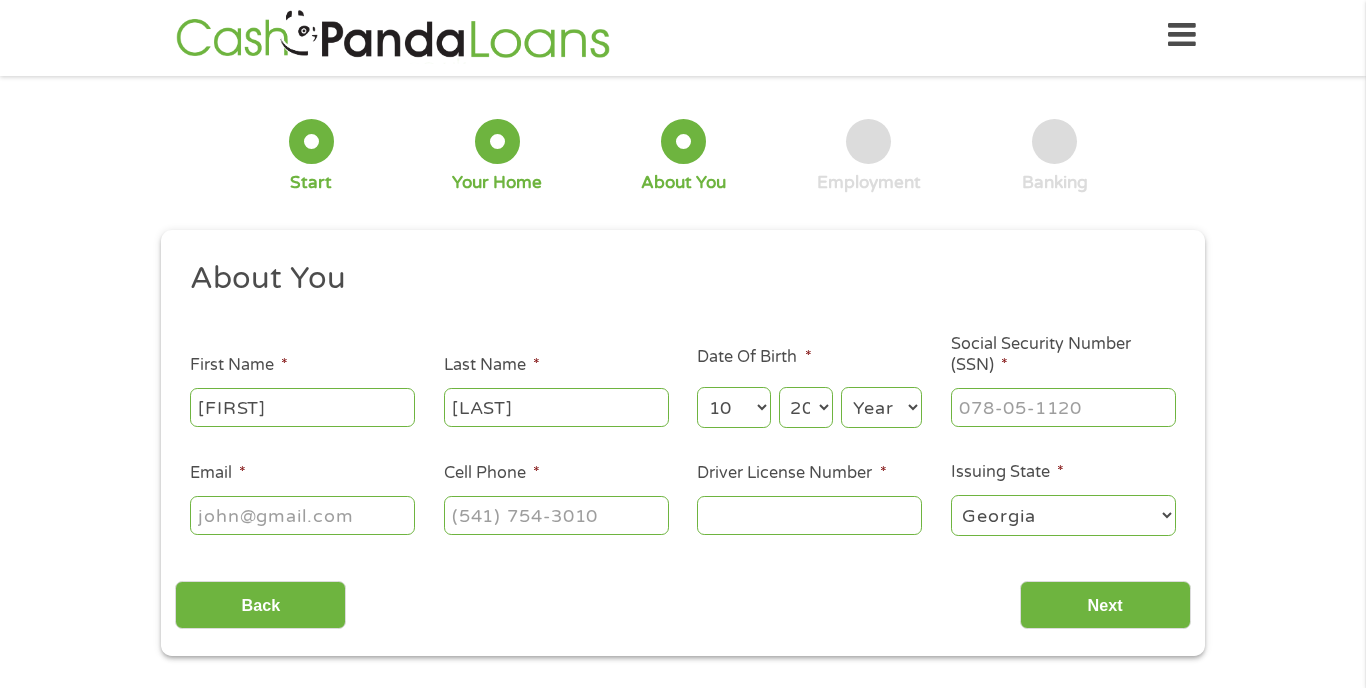 select on "1982" 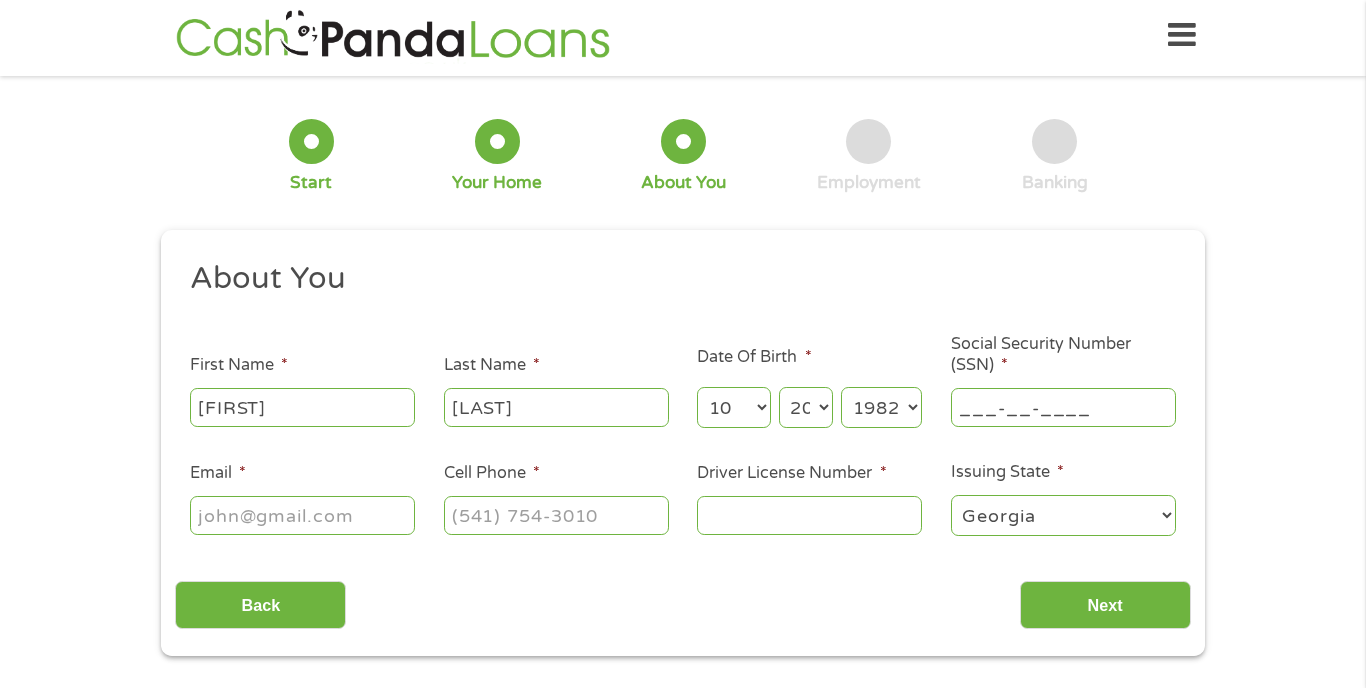 click on "___-__-____" at bounding box center [1063, 407] 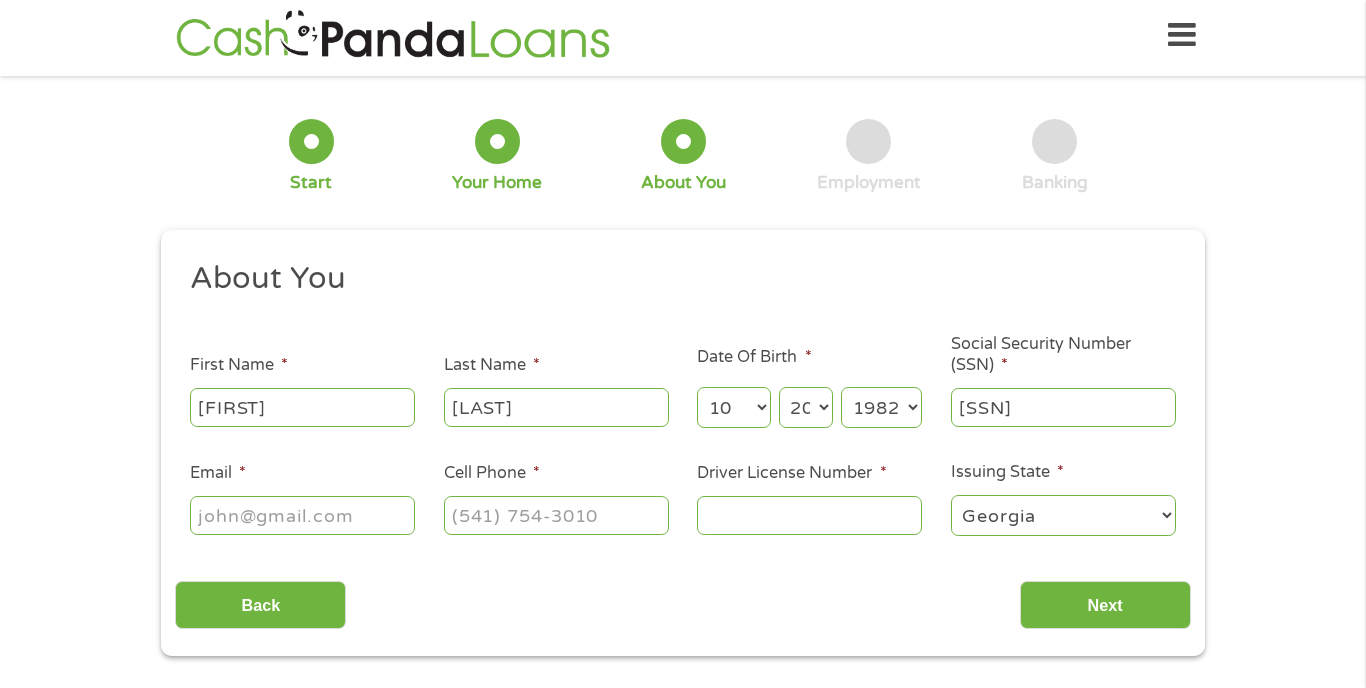 type on "[SSN]" 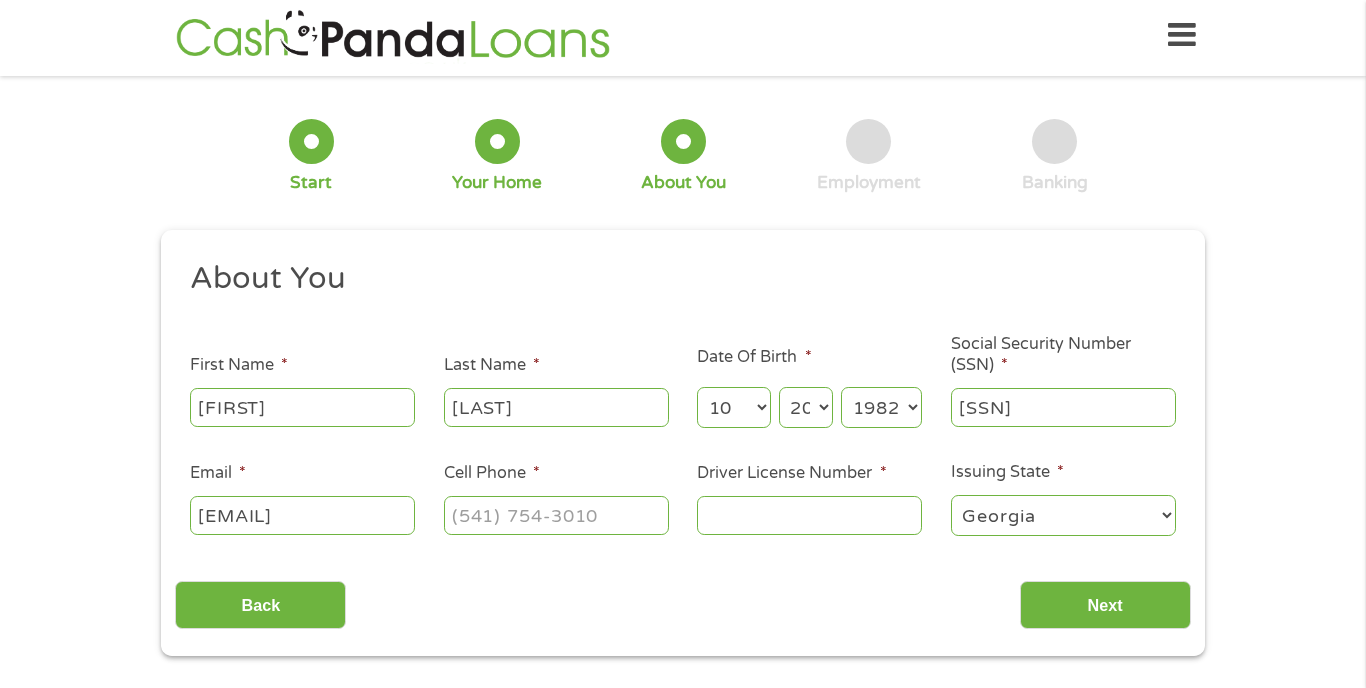 type on "[EMAIL]" 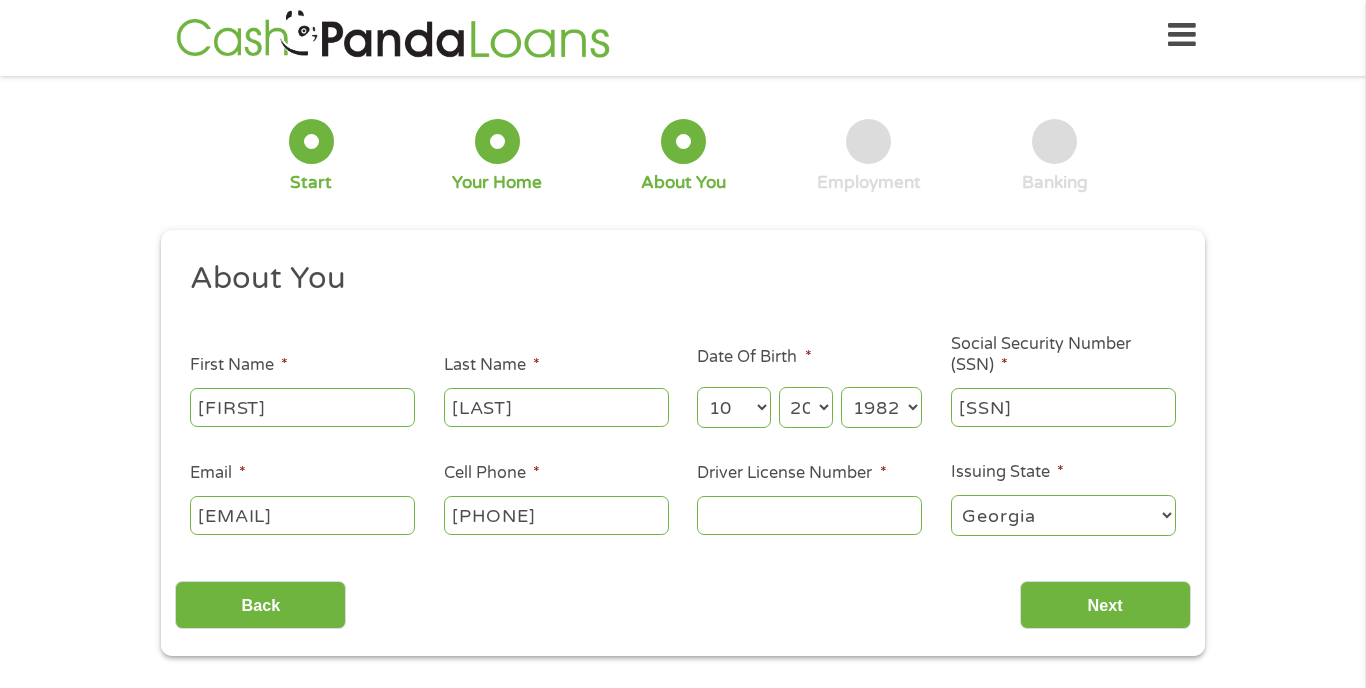 type on "[PHONE]" 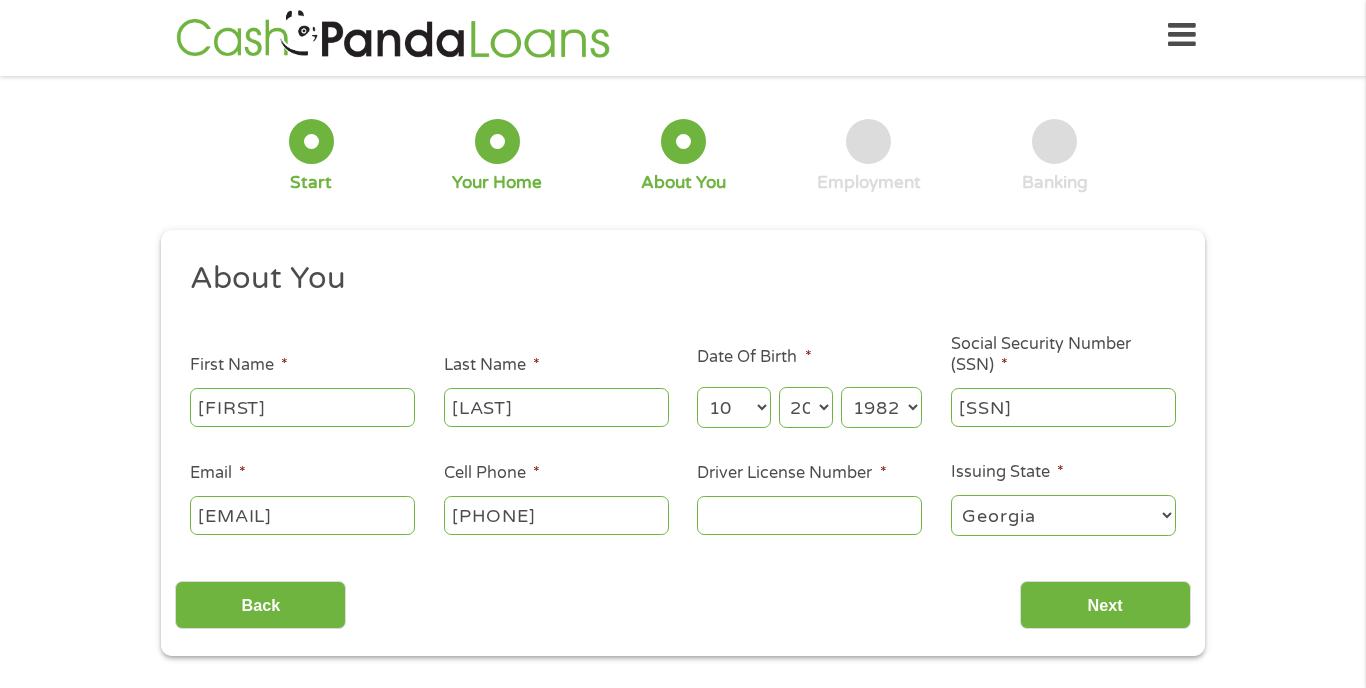 click on "Driver License Number *" at bounding box center (809, 515) 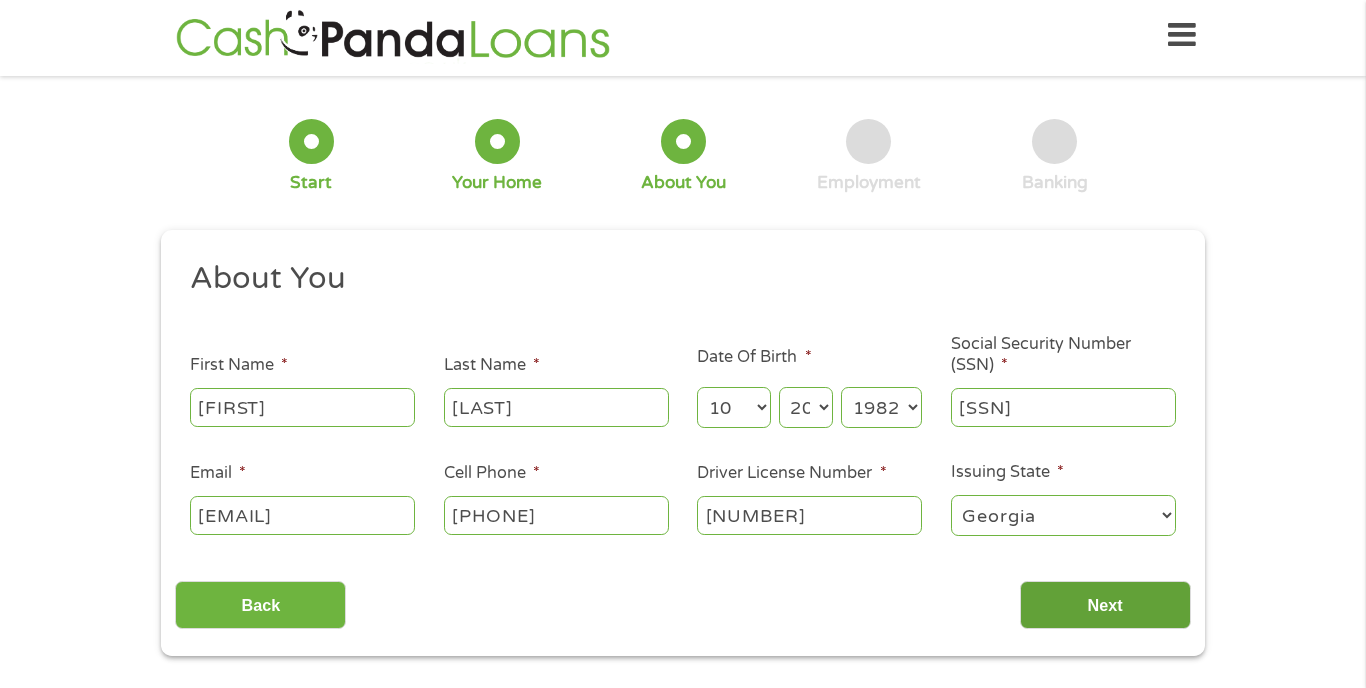 type on "[NUMBER]" 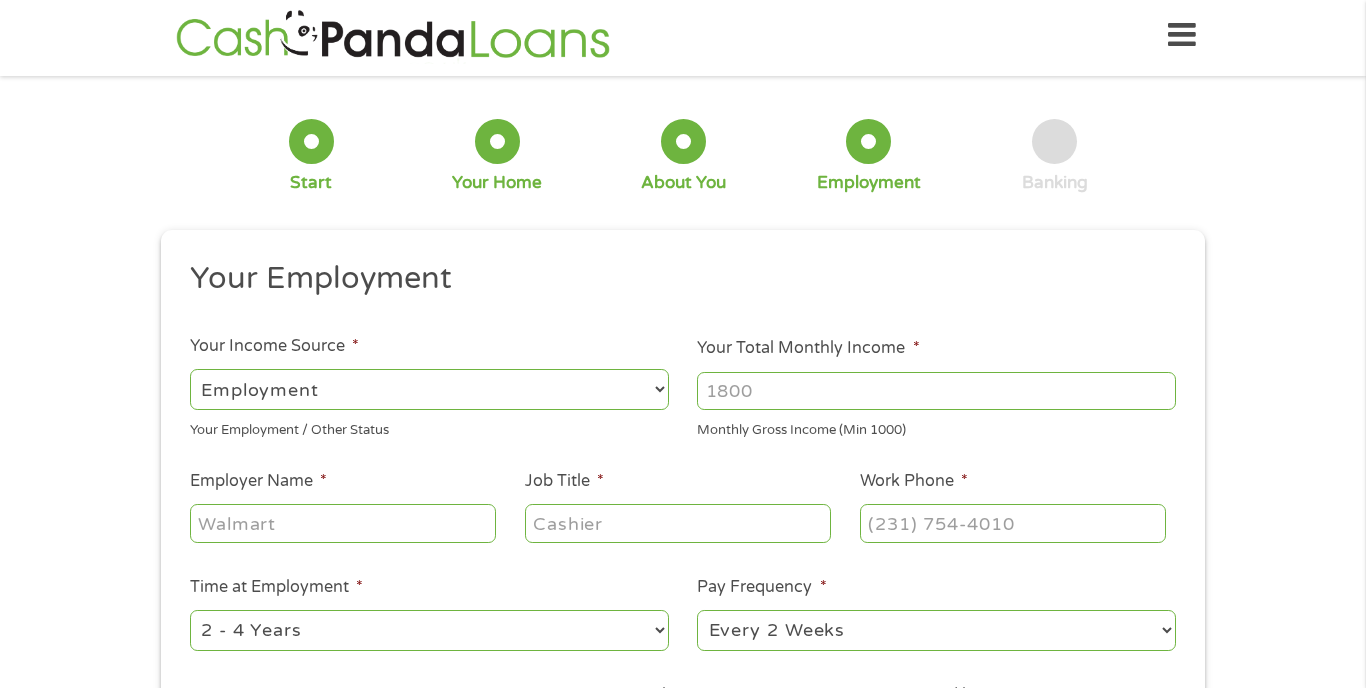 scroll, scrollTop: 8, scrollLeft: 8, axis: both 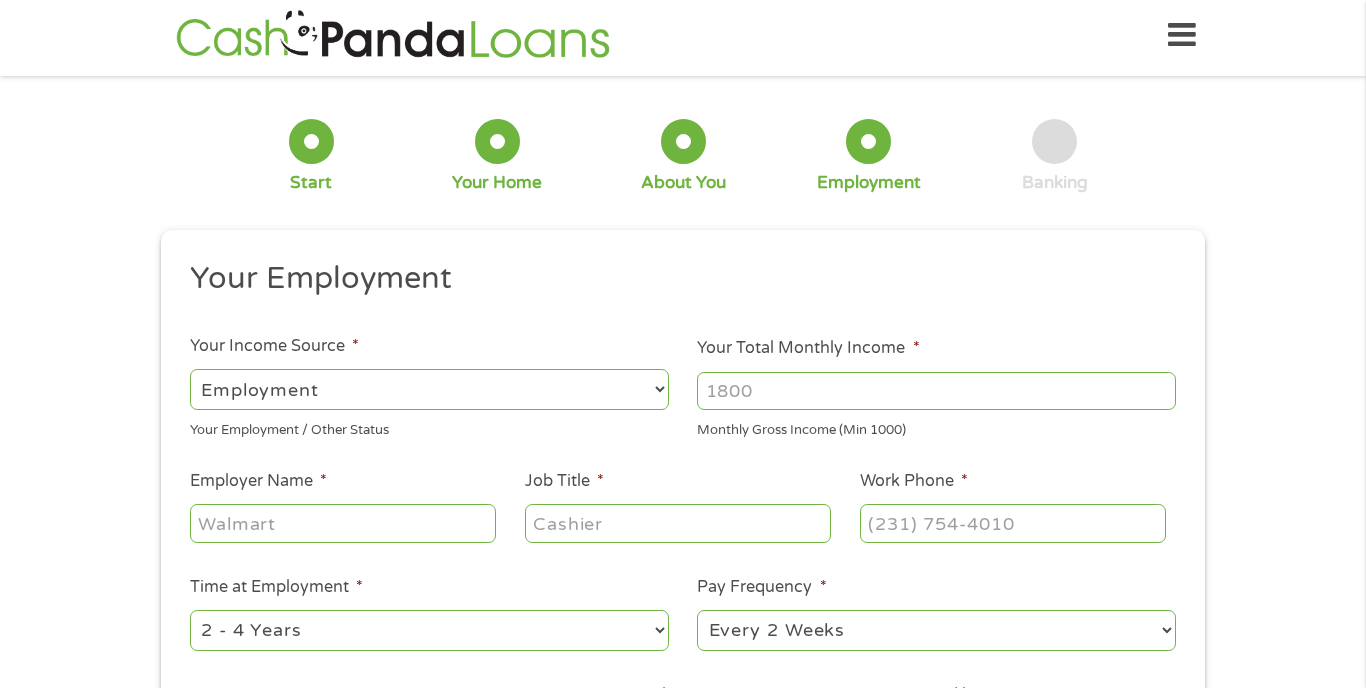 click on "Your Total Monthly Income *" at bounding box center [936, 391] 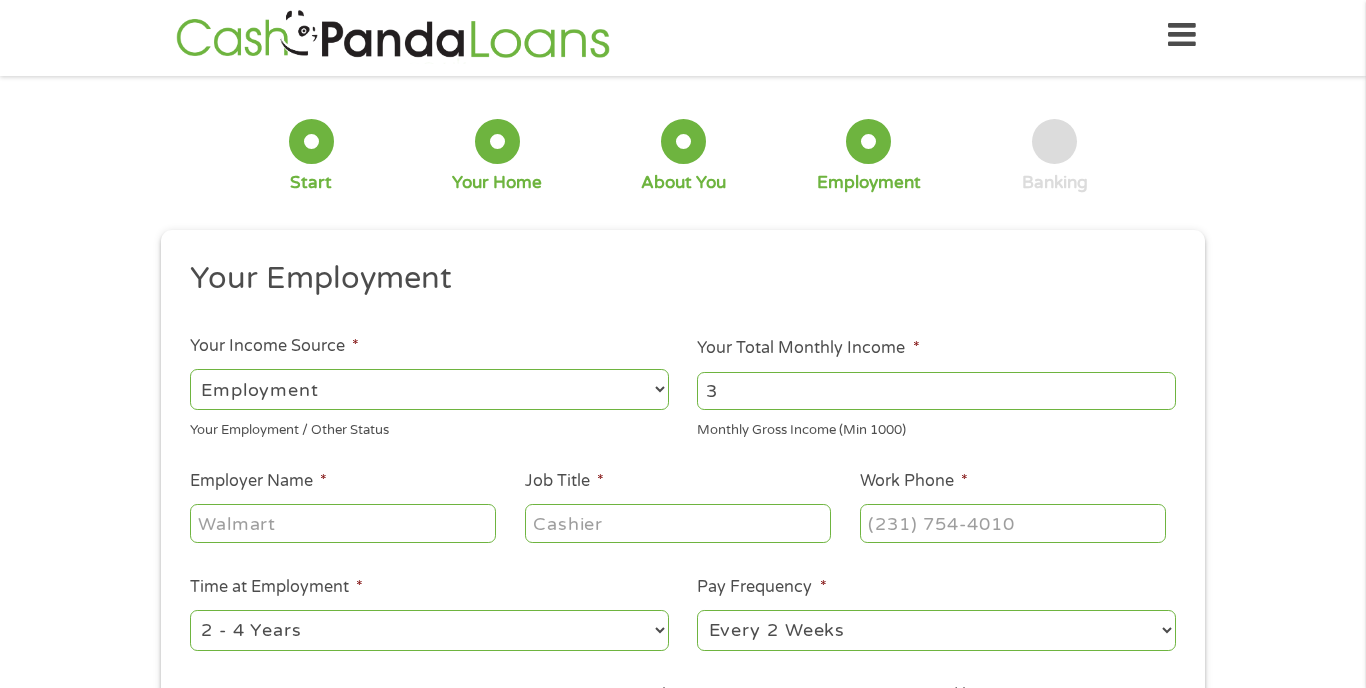 type on "37" 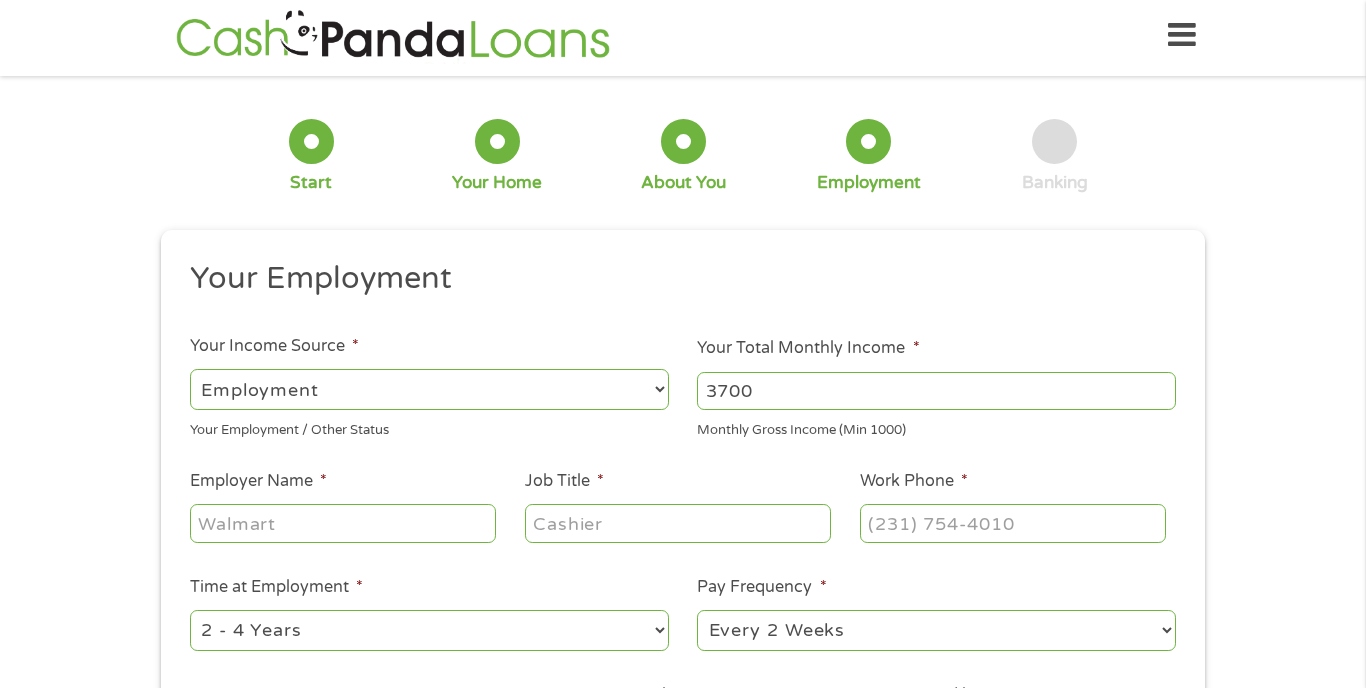 type on "3700" 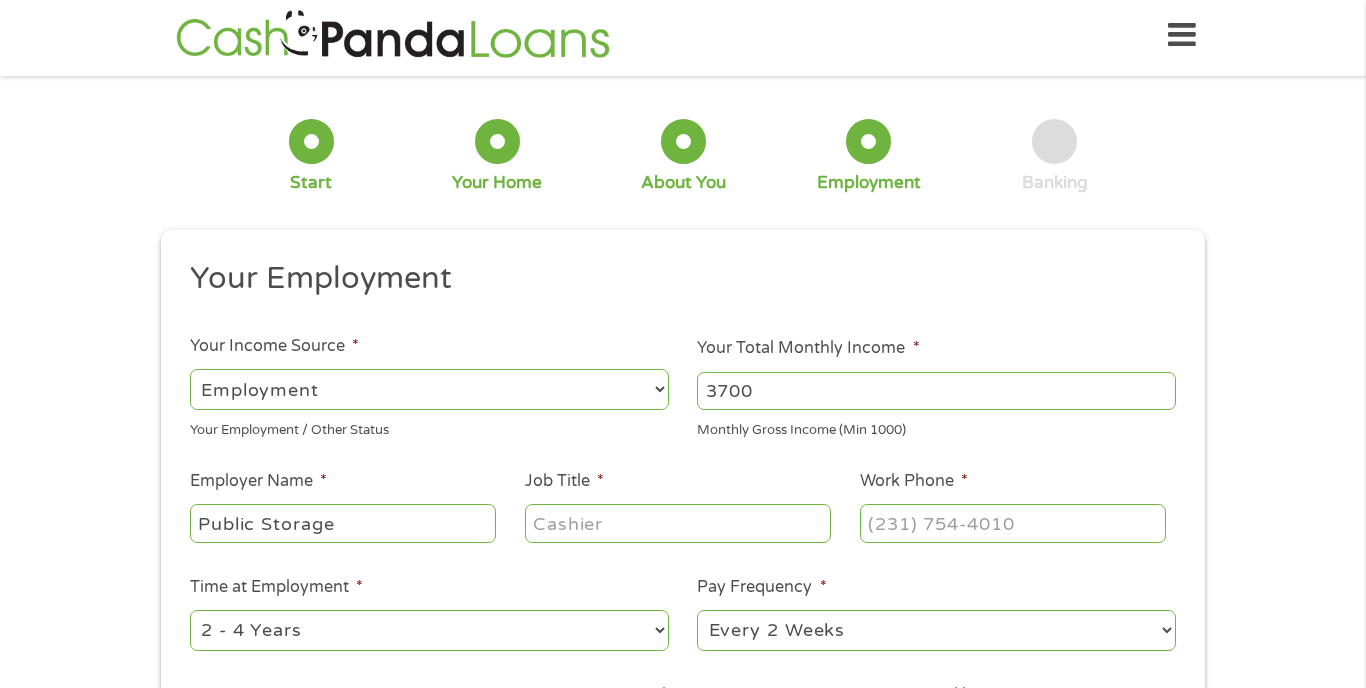 type on "Public Storage" 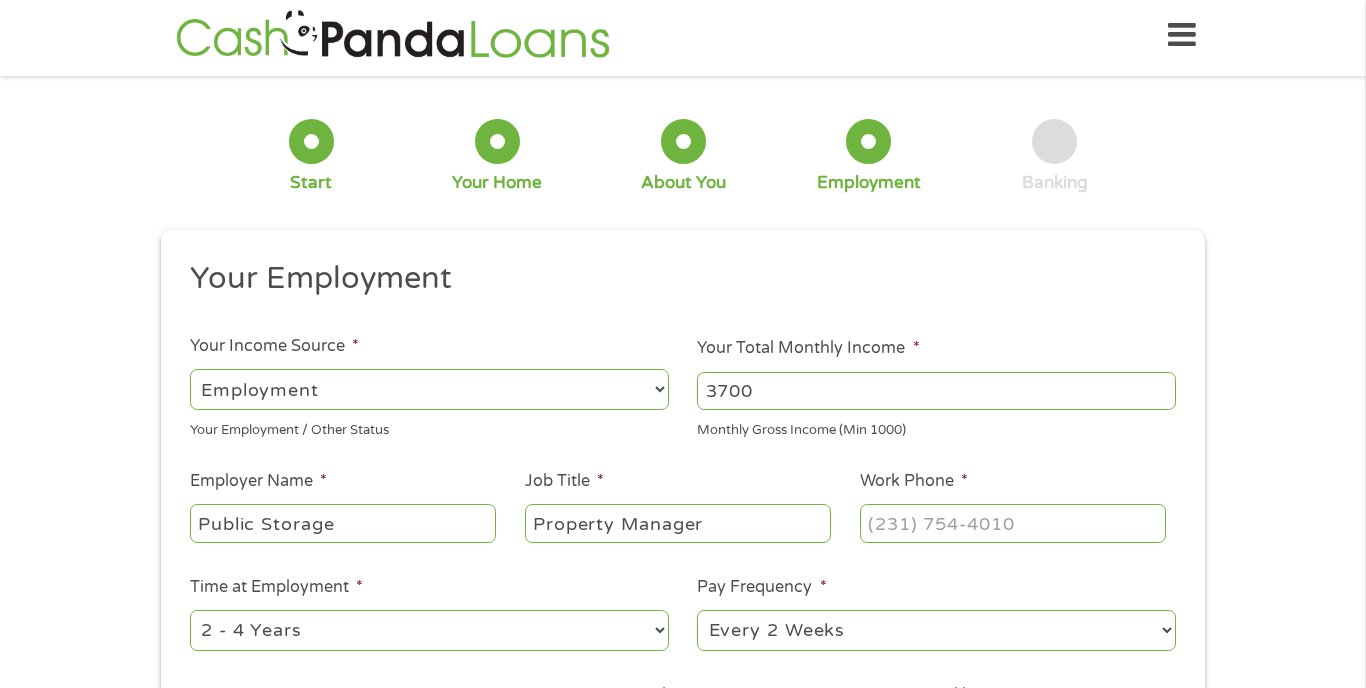 type on "Property Manager" 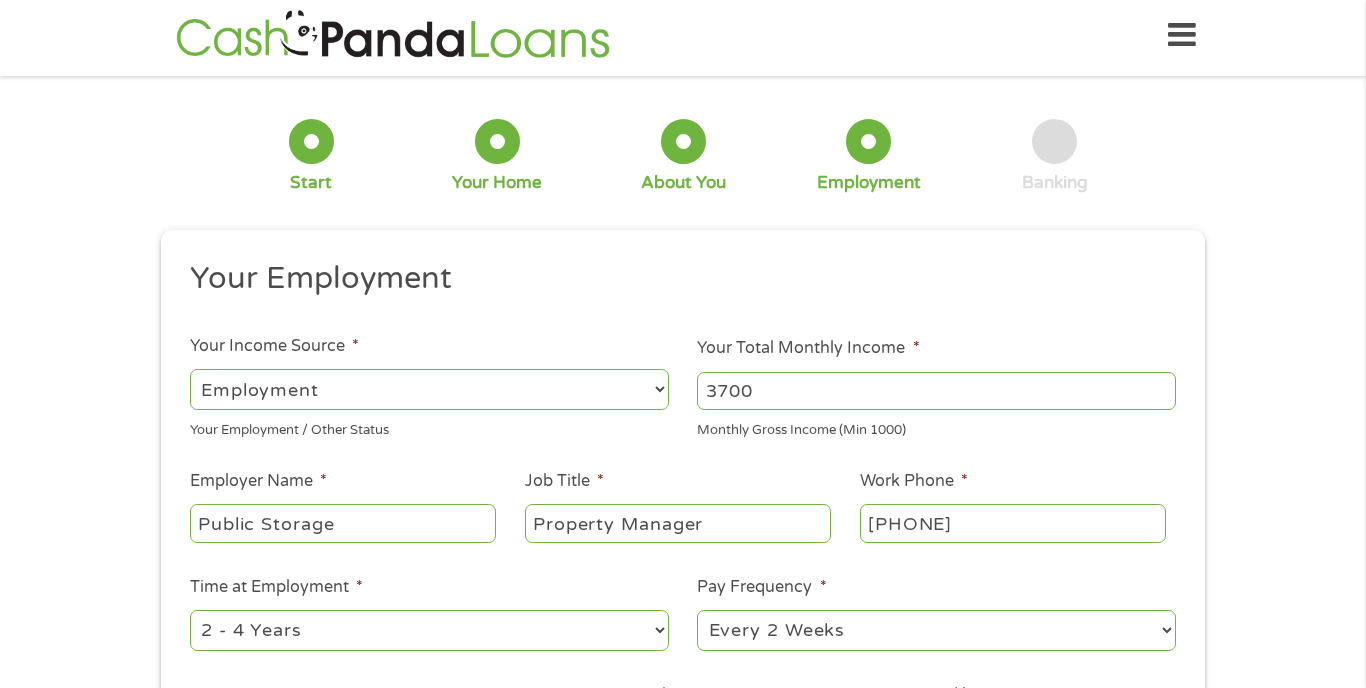 type on "[PHONE]" 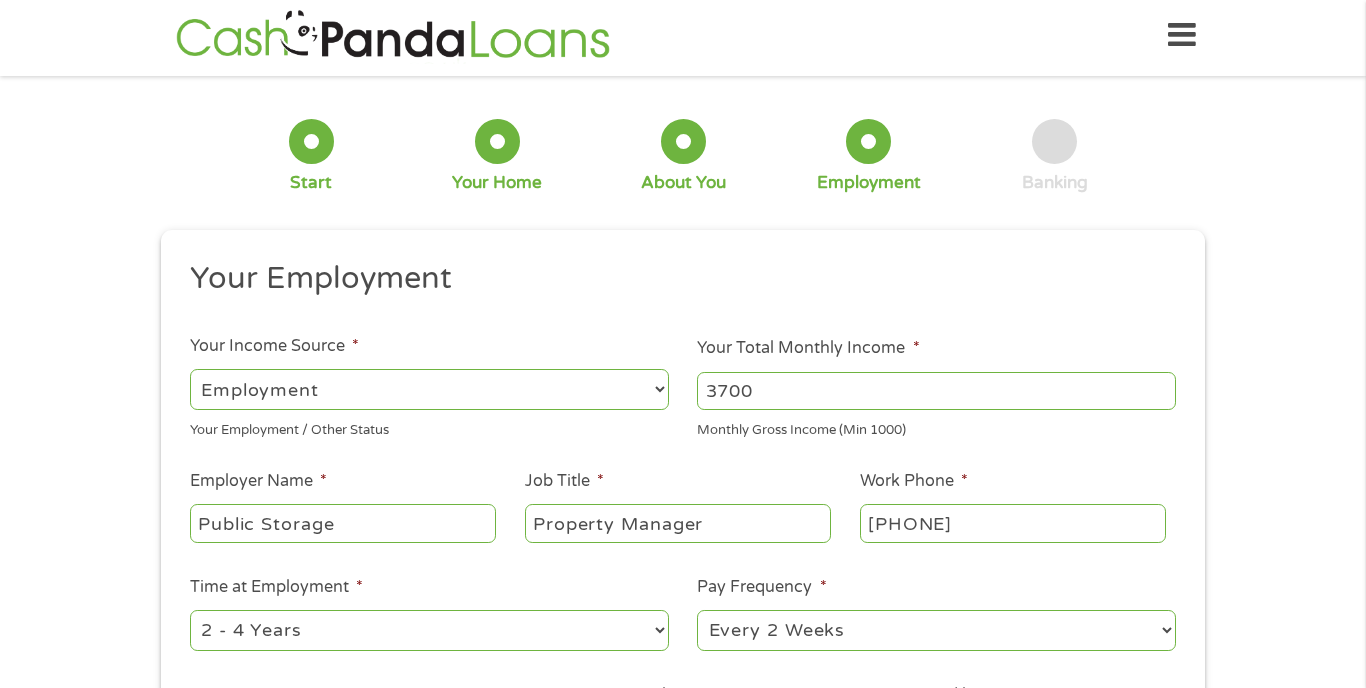 click on "1 Start 2 Your Home 3 About You 4 Employment 5 Banking 6
This field is hidden when viewing the form gclid This field is hidden when viewing the form Referrer https://www.cashpandaloans.com/payday-loans/?medium=adwords&source=adwords&campaign=21629027925&adgroup=170114955281&creative=711057811180&position=&keyword=cash%20advance%20loans&utm_term=%7Bsearchterm%7D&matchtype=e&device=c&network=g&gad_source=1&gad_campaignid=21629027925&gbraid=0AAAAABxw2Ih0csJ7IIBJq2bJGV9yHdibS&gclid=CjwKCAjw-svEBhB6EiwAEzSdrmUbjog2aXN_wNOdZw_yR4Xb3pdw3_JSnEdK-vgMcF7Nu5XYTCDyyxoCpG4QAvD_BwE This field is hidden when viewing the form Source adwords This field is hidden when viewing the form Campaign 21629027925 This field is hidden when viewing the form Medium adwords This field is hidden when viewing the form adgroup 170114955281 This field is hidden when viewing the form creative 711057811180 position e" at bounding box center (683, 484) 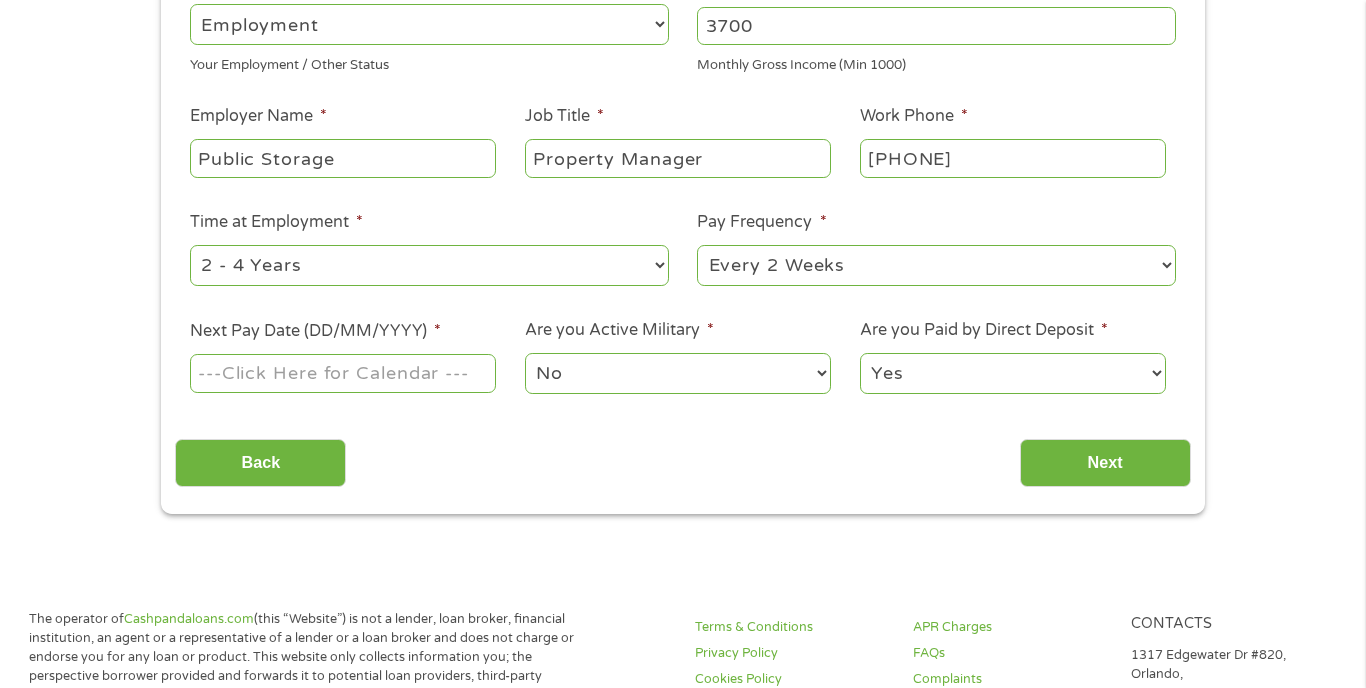 scroll, scrollTop: 385, scrollLeft: 0, axis: vertical 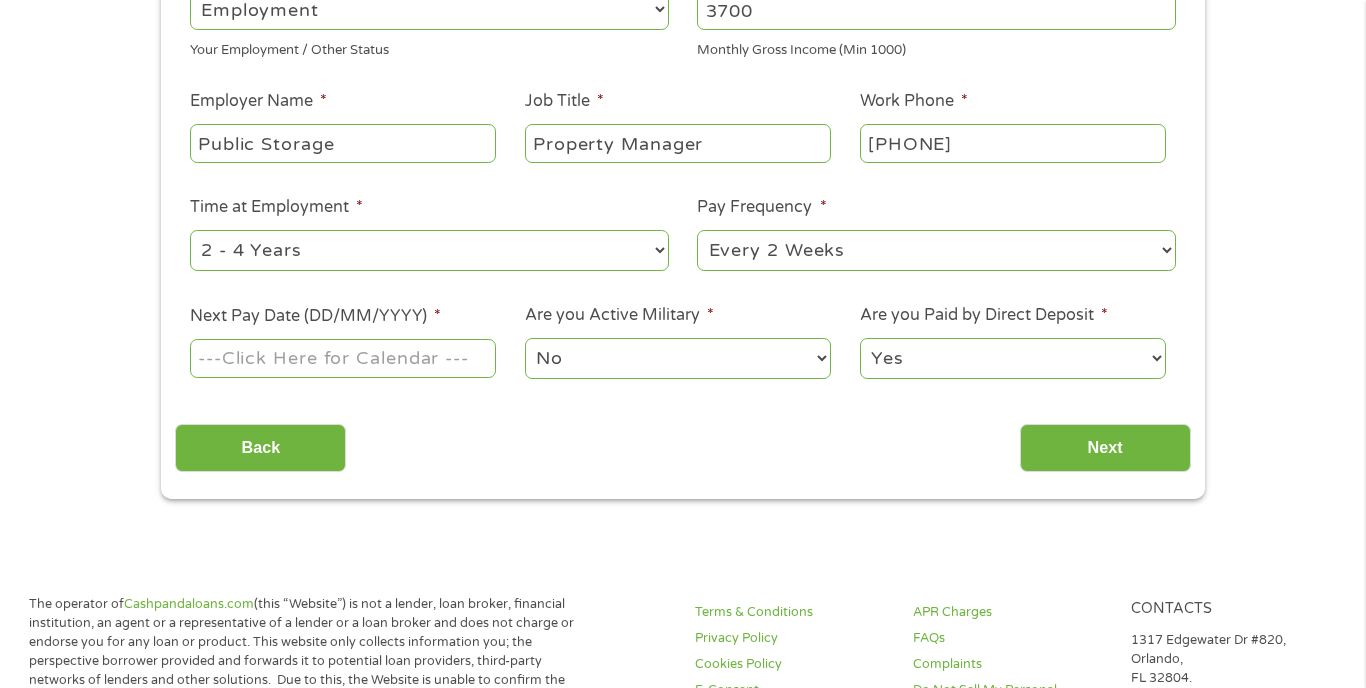 click on "Next Pay Date (DD/MM/YYYY) *" at bounding box center (343, 358) 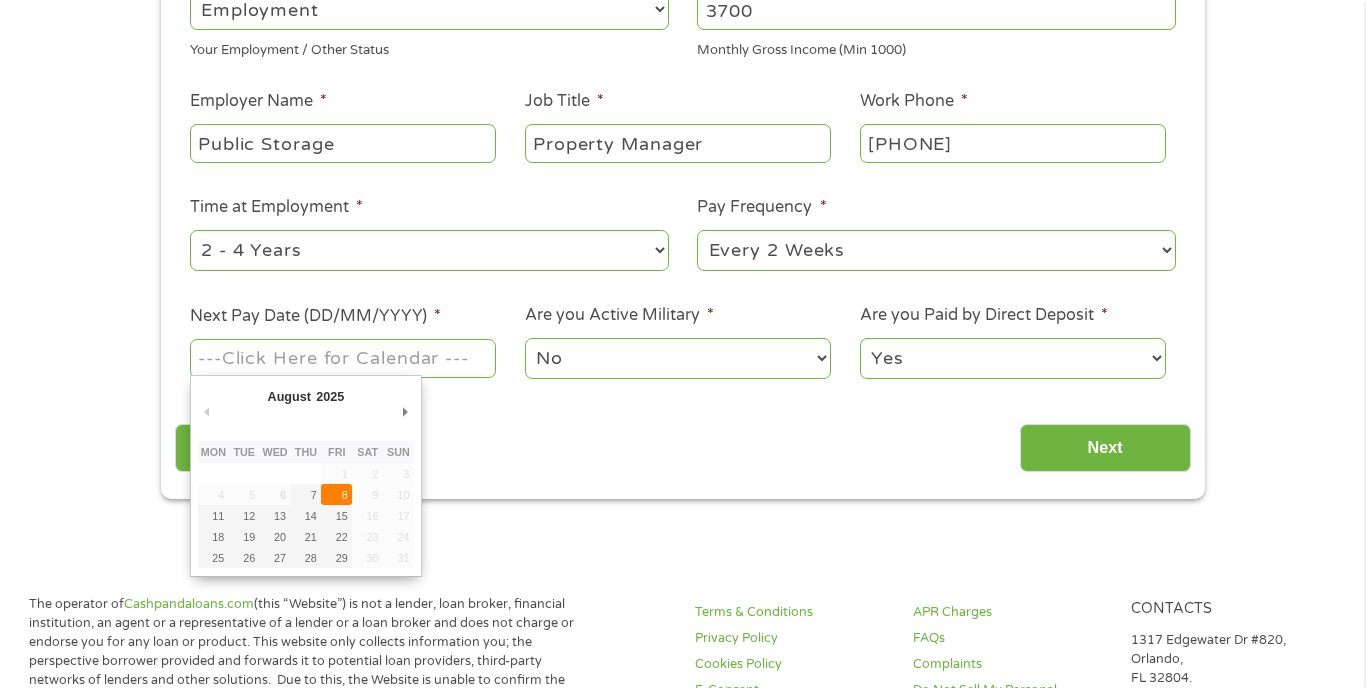type on "08/08/2025" 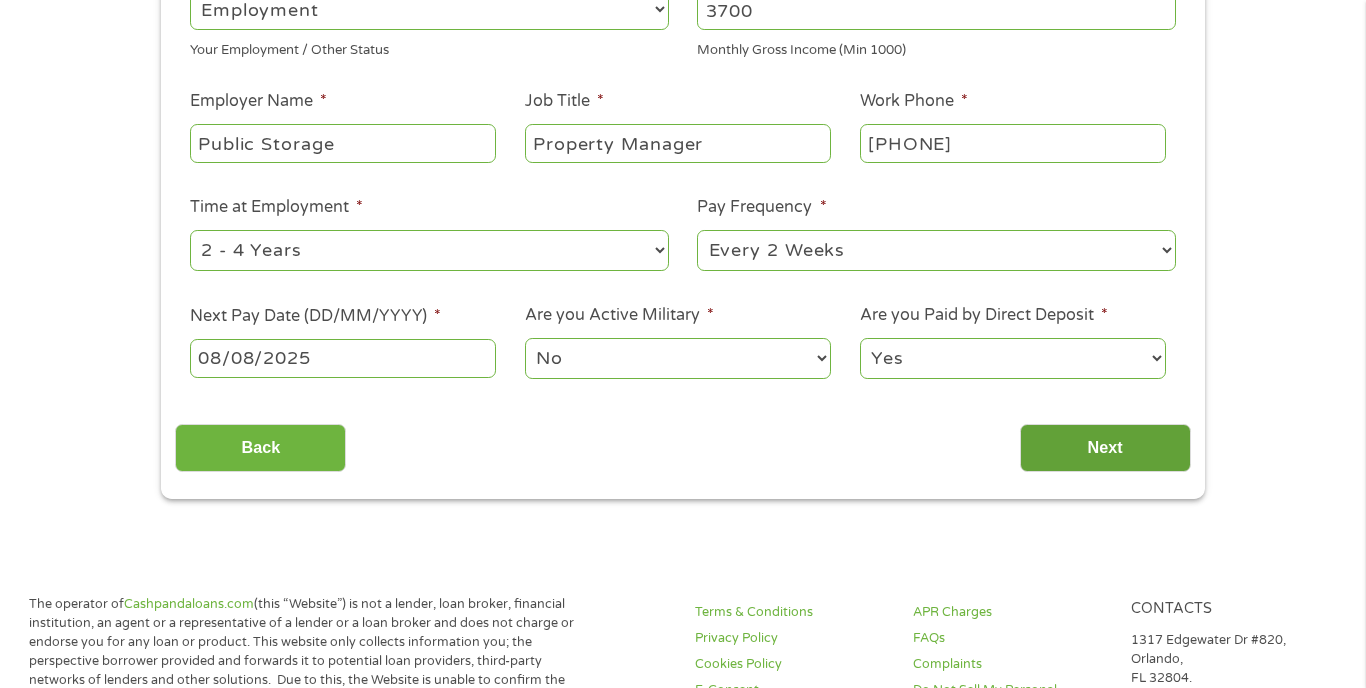 click on "Next" at bounding box center (1105, 448) 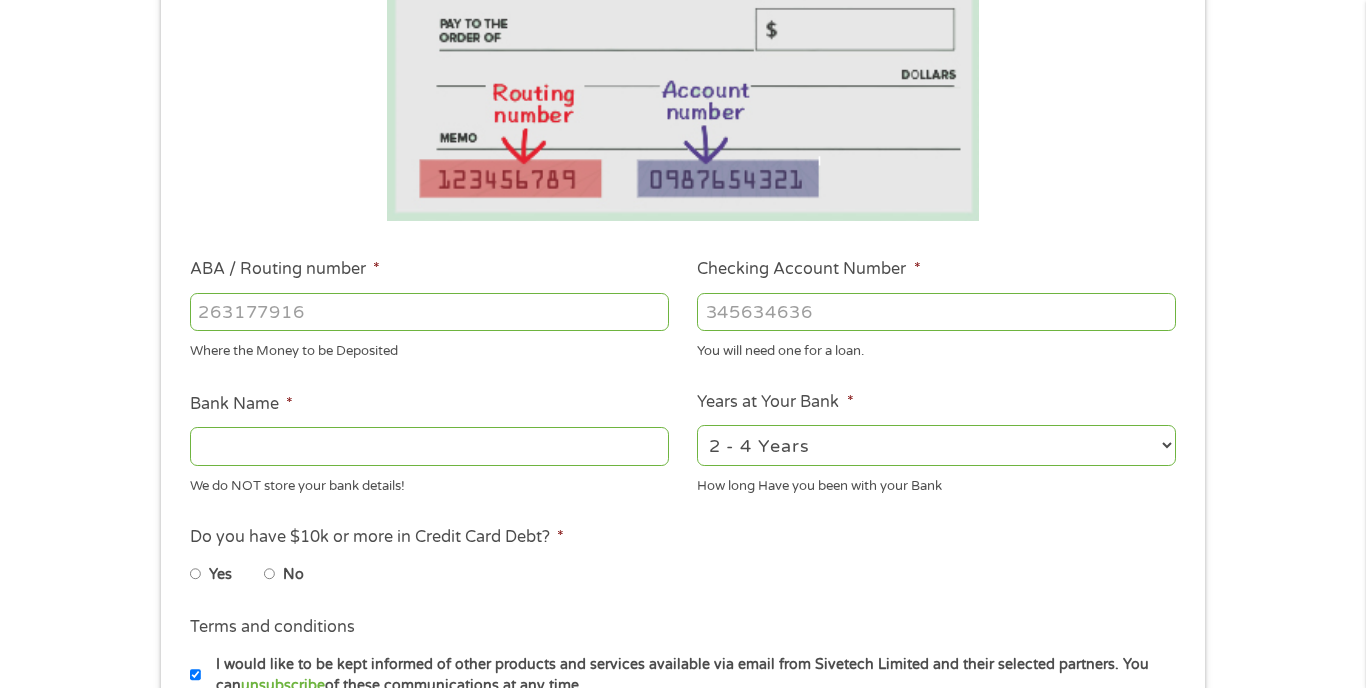 scroll, scrollTop: 27, scrollLeft: 0, axis: vertical 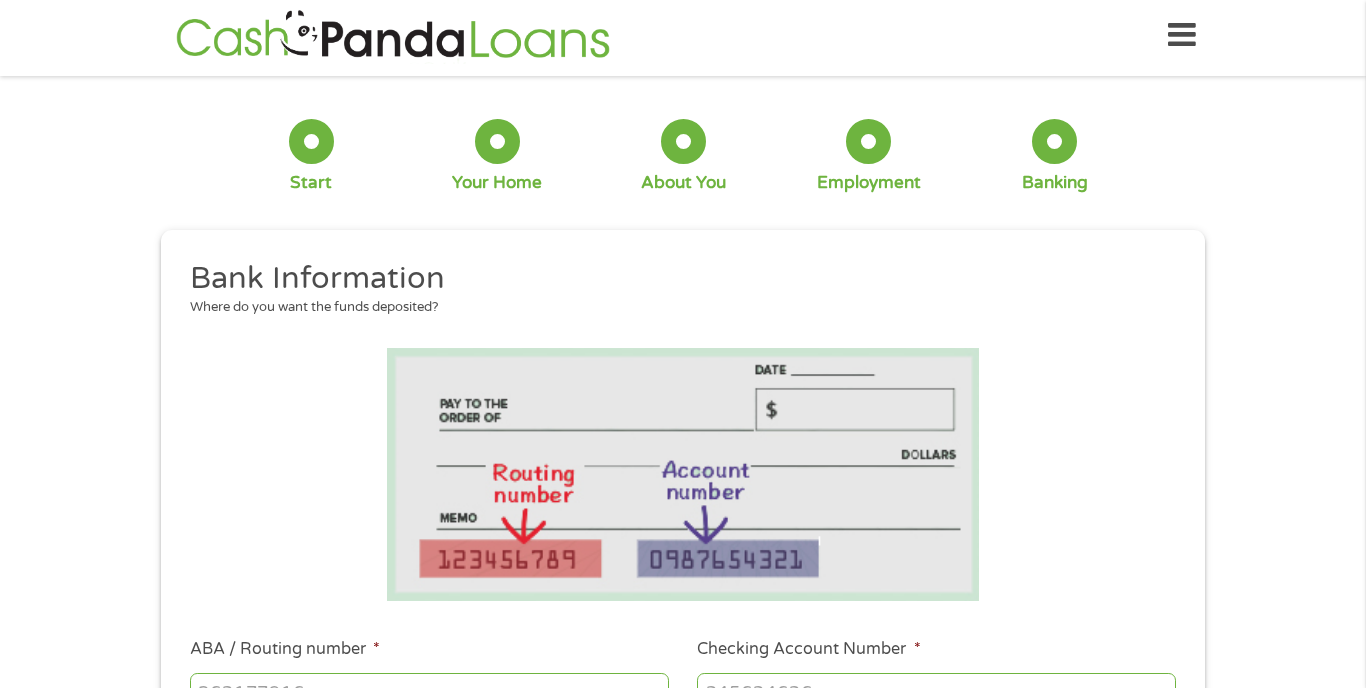 click on "1 Start 2 Your Home 3 About You 4 Employment 5 Banking 6
This field is hidden when viewing the form gclid This field is hidden when viewing the form Referrer https://www.cashpandaloans.com/payday-loans/?medium=adwords&source=adwords&campaign=21629027925&adgroup=170114955281&creative=711057811180&position=&keyword=cash%20advance%20loans&utm_term=%7Bsearchterm%7D&matchtype=e&device=c&network=g&gad_source=1&gad_campaignid=21629027925&gbraid=0AAAAABxw2Ih0csJ7IIBJq2bJGV9yHdibS&gclid=CjwKCAjw-svEBhB6EiwAEzSdrmUbjog2aXN_wNOdZw_yR4Xb3pdw3_JSnEdK-vgMcF7Nu5XYTCDyyxoCpG4QAvD_BwE This field is hidden when viewing the form Source adwords This field is hidden when viewing the form Campaign 21629027925 This field is hidden when viewing the form Medium adwords This field is hidden when viewing the form adgroup 170114955281 This field is hidden when viewing the form creative 711057811180 position e" at bounding box center [683, 706] 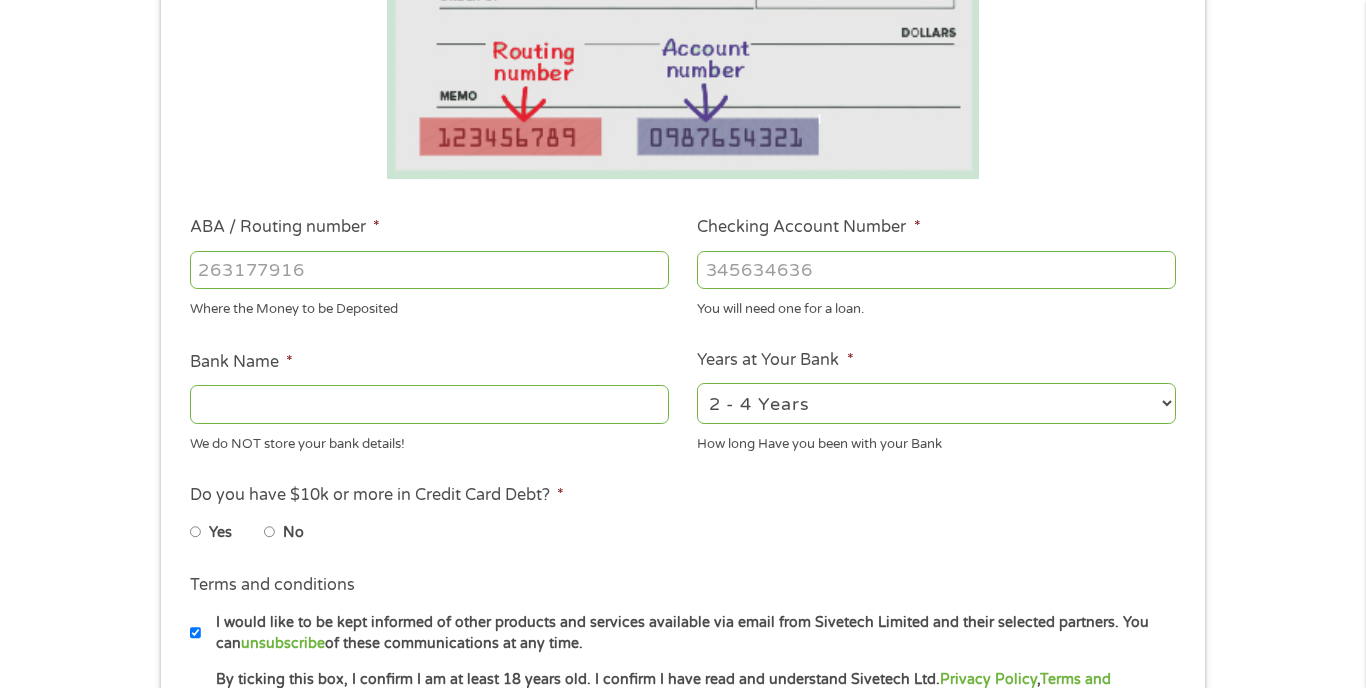 scroll, scrollTop: 429, scrollLeft: 0, axis: vertical 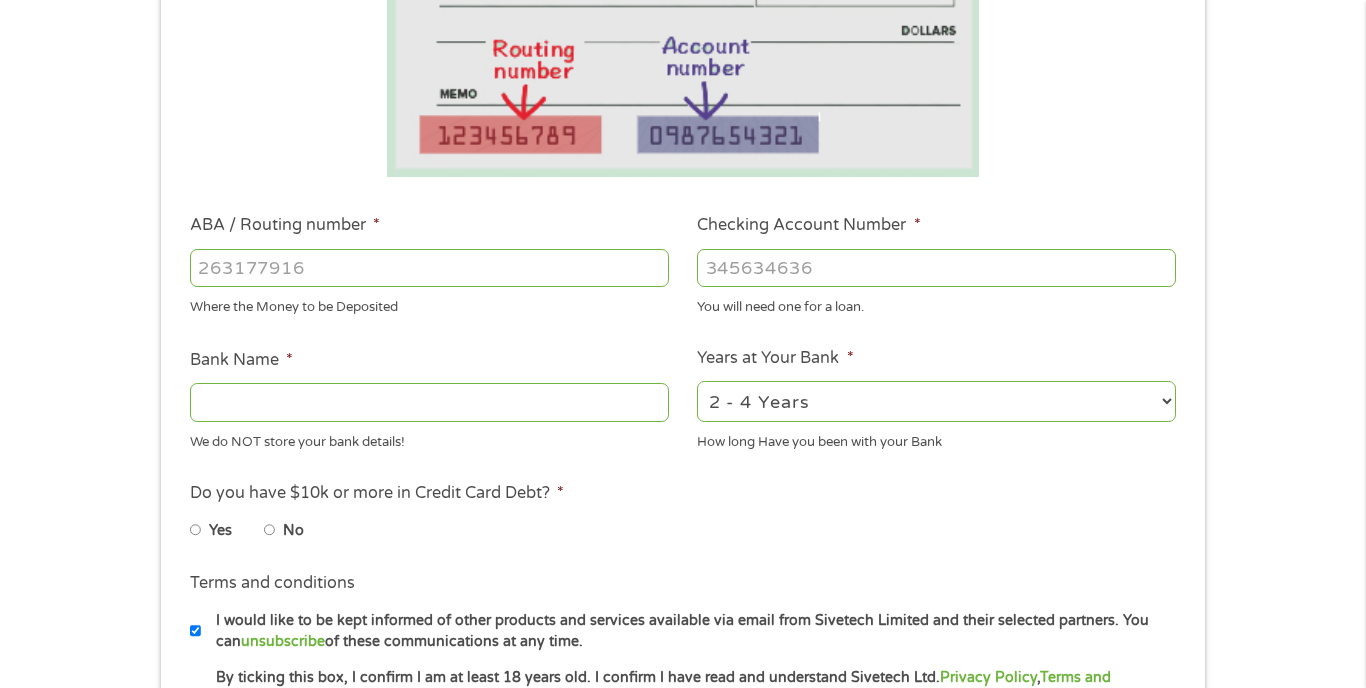 click on "Where the Money to be Deposited" at bounding box center (429, 304) 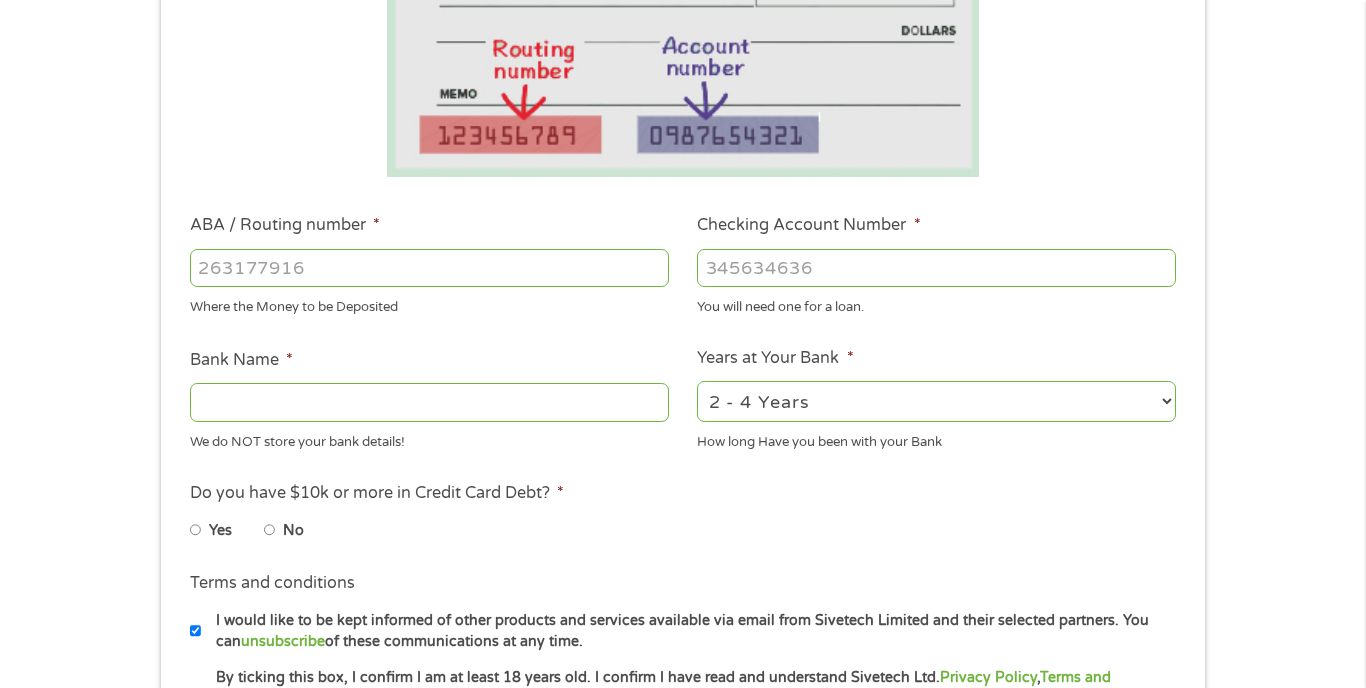 type on "[NUMBER]" 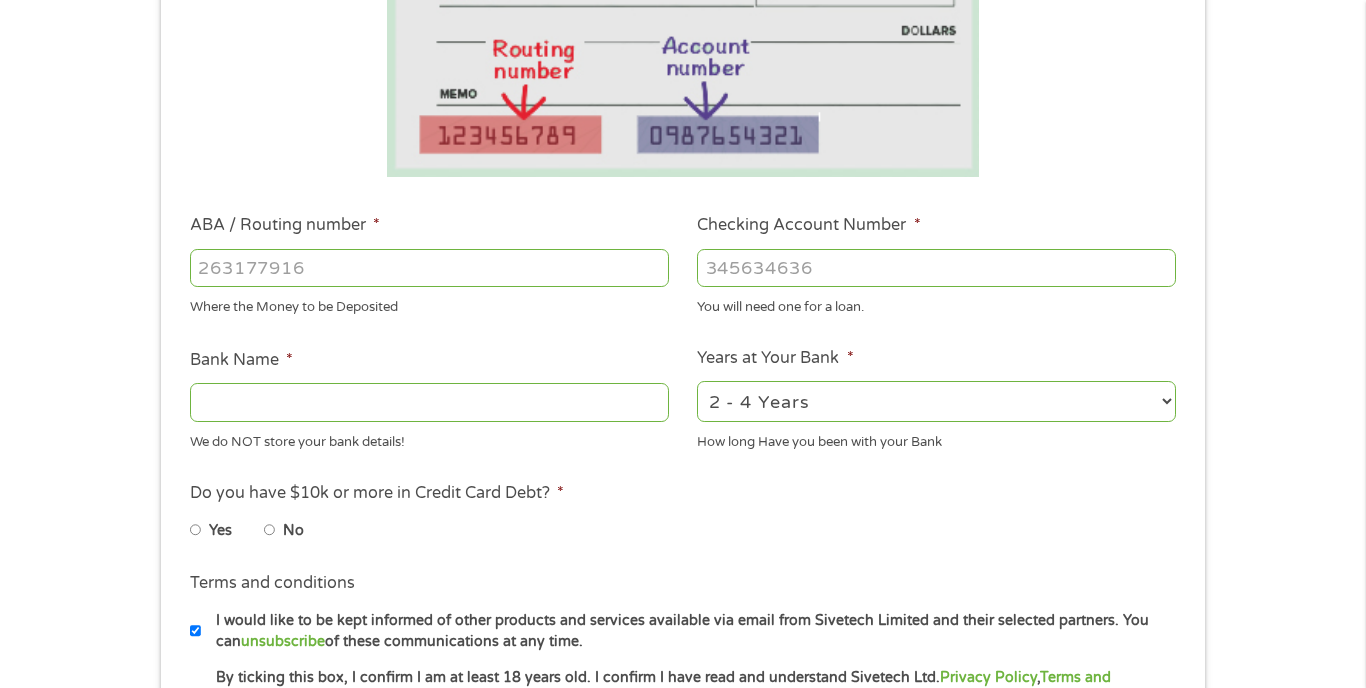 type on "COMMUNITY FEDERAL SAVINGS BANK" 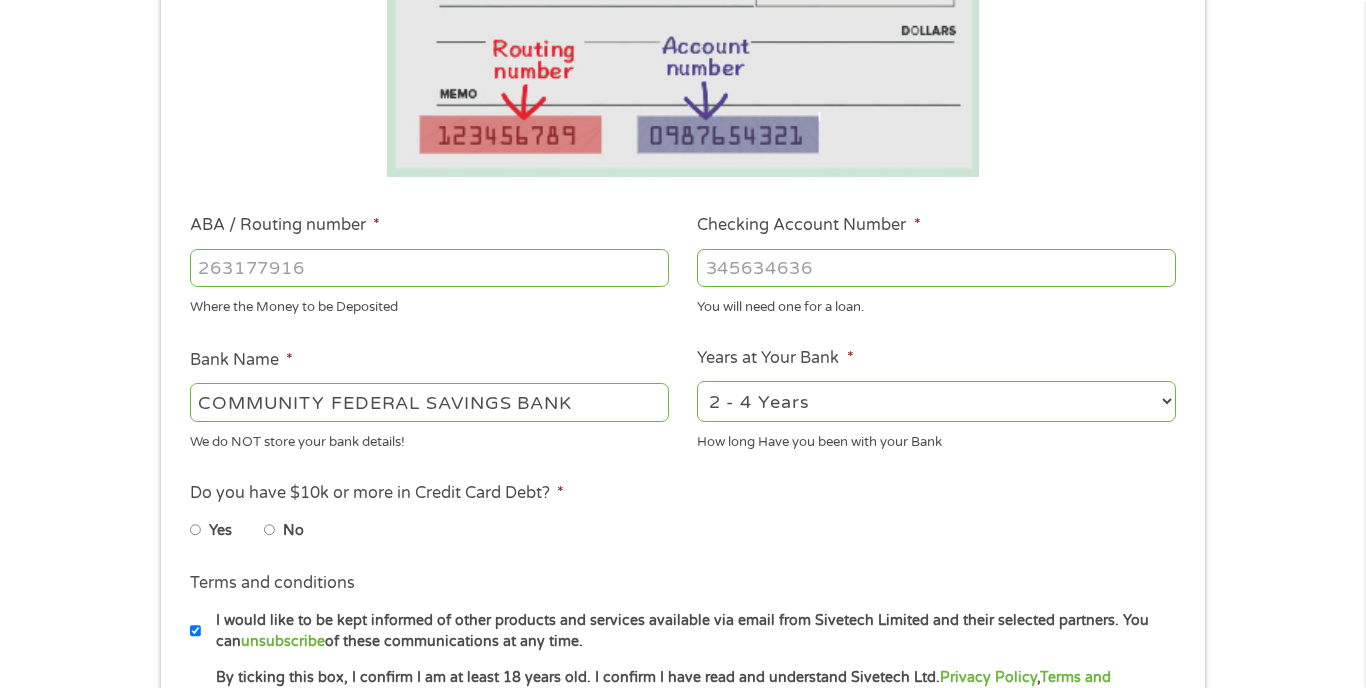 type on "[NUMBER]" 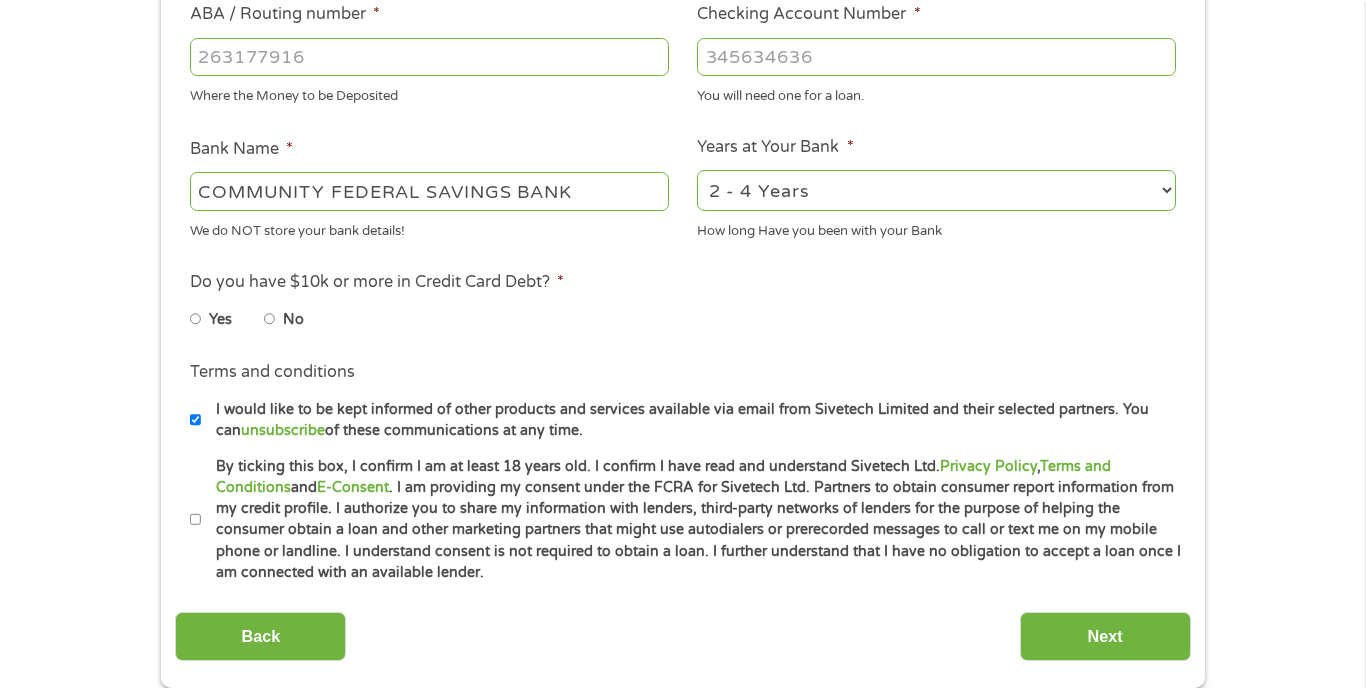 scroll, scrollTop: 641, scrollLeft: 0, axis: vertical 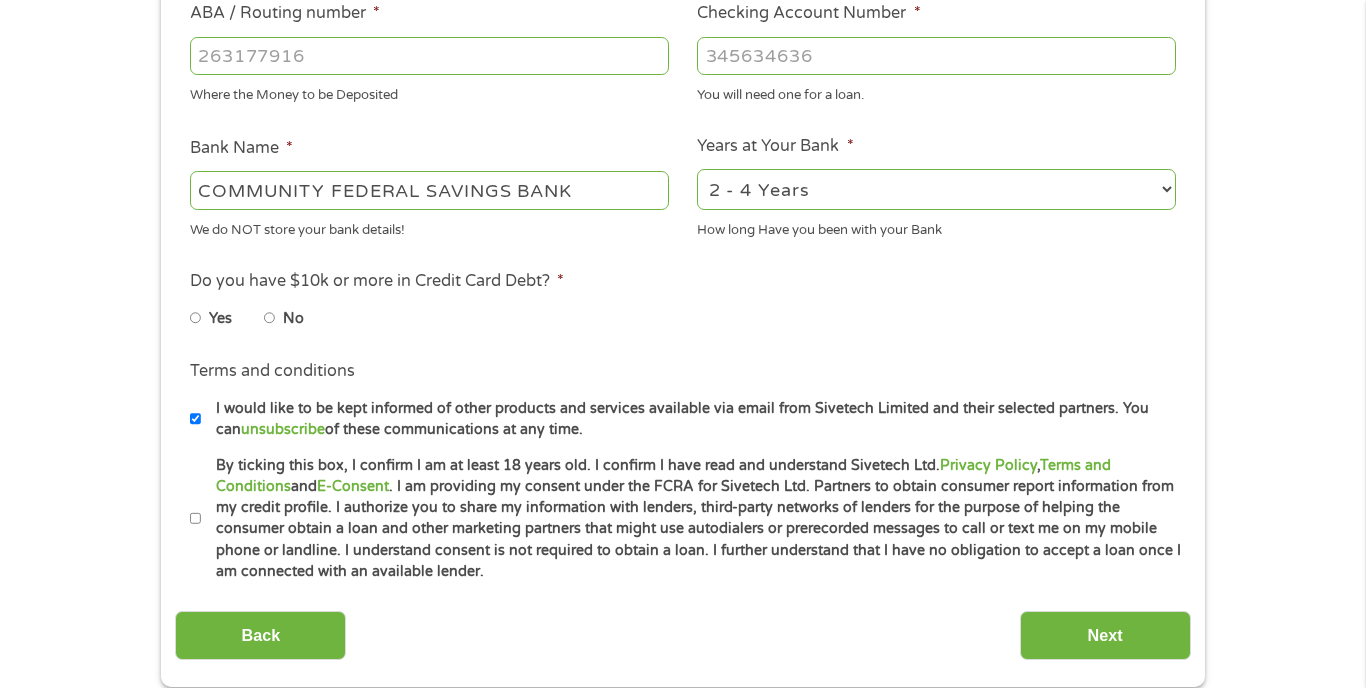 click on "No" at bounding box center (270, 318) 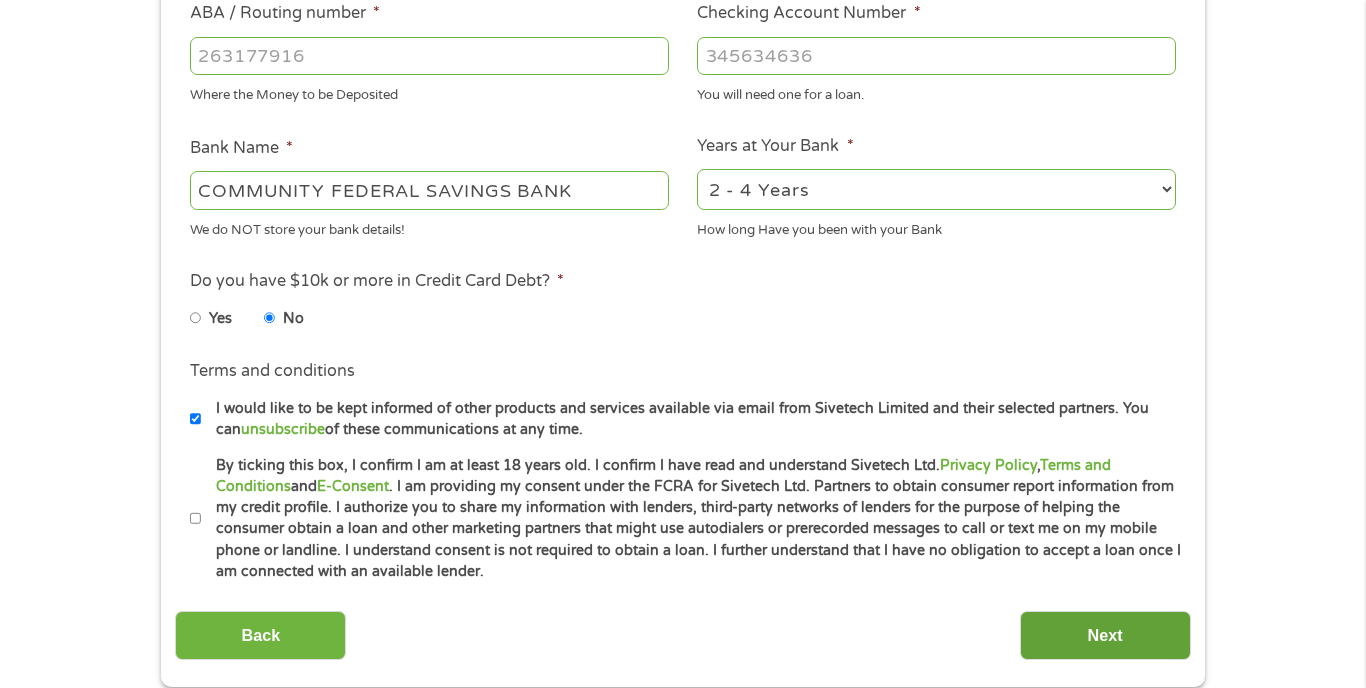 click on "Next" at bounding box center [1105, 635] 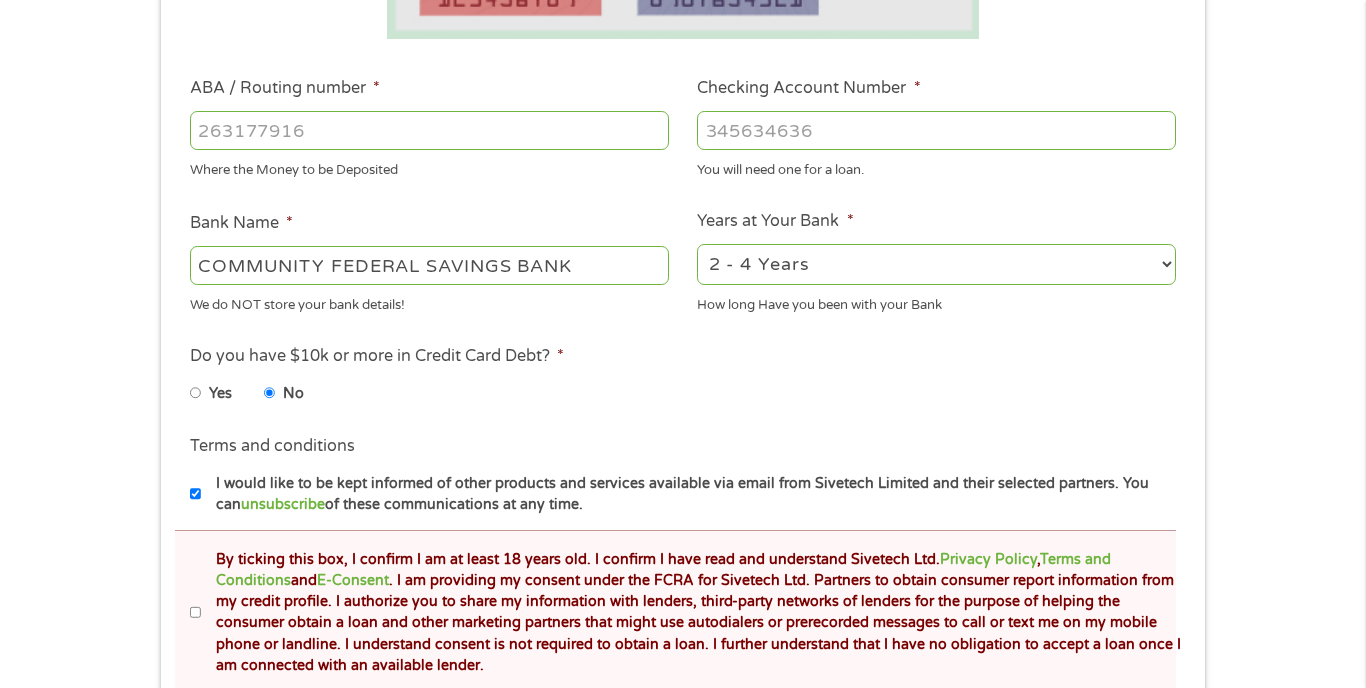 scroll, scrollTop: 23, scrollLeft: 0, axis: vertical 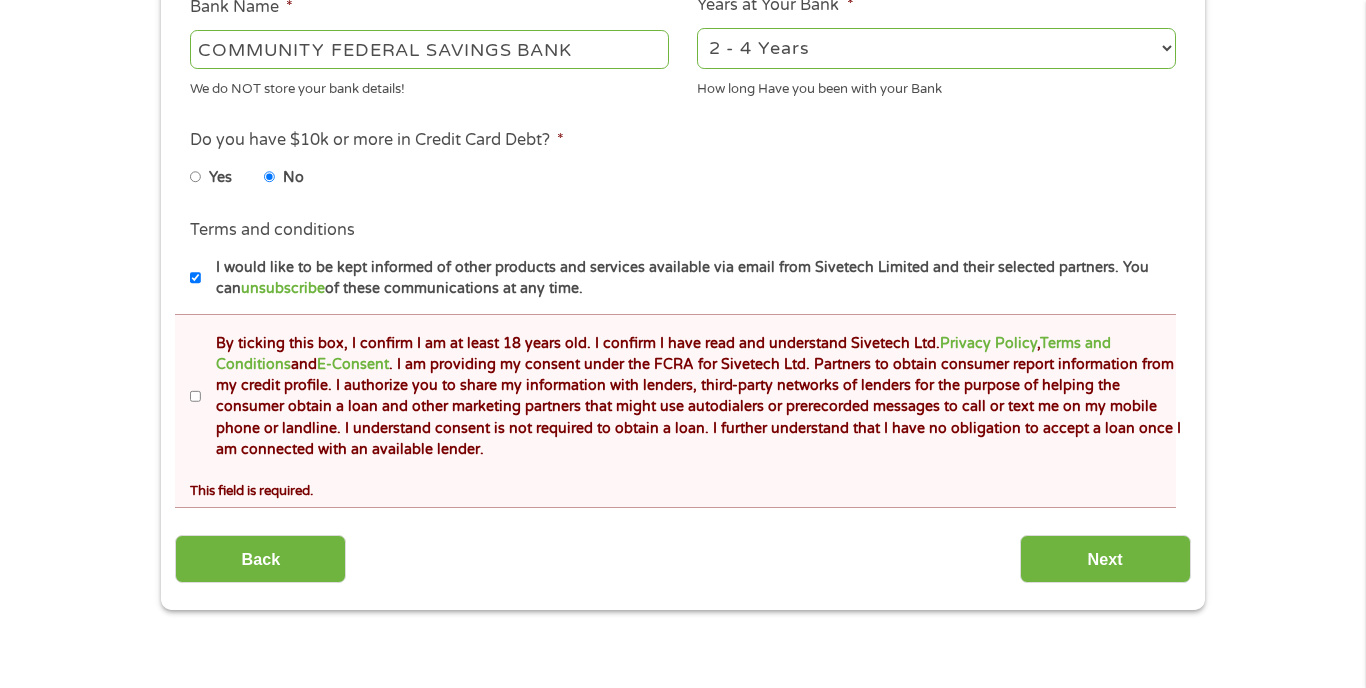 click on "By ticking this box, I confirm I am at least 18 years old. I confirm I have read and understand Sivetech Ltd.  Privacy Policy ,  Terms and Conditions  and  E-Consent . I am providing my consent under the FCRA for Sivetech Ltd. Partners to obtain consumer report information from my credit profile. I authorize you to share my information with lenders, third-party networks of lenders for the purpose of helping the consumer obtain a loan and other marketing partners that might use autodialers or prerecorded messages to call or text me on my mobile phone or landline. I understand consent is not required to obtain a loan. I further understand that I have no obligation to accept a loan once I am connected with an available lender." at bounding box center [691, 397] 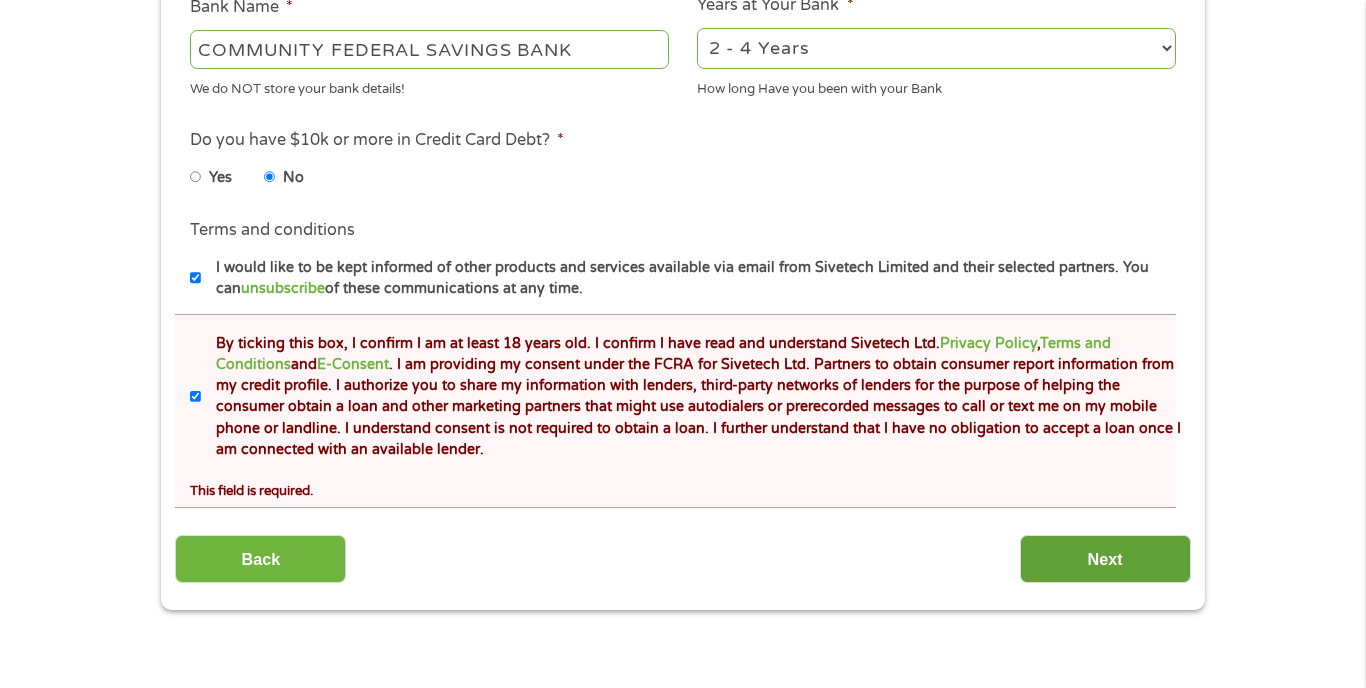 click on "Next" at bounding box center (1105, 559) 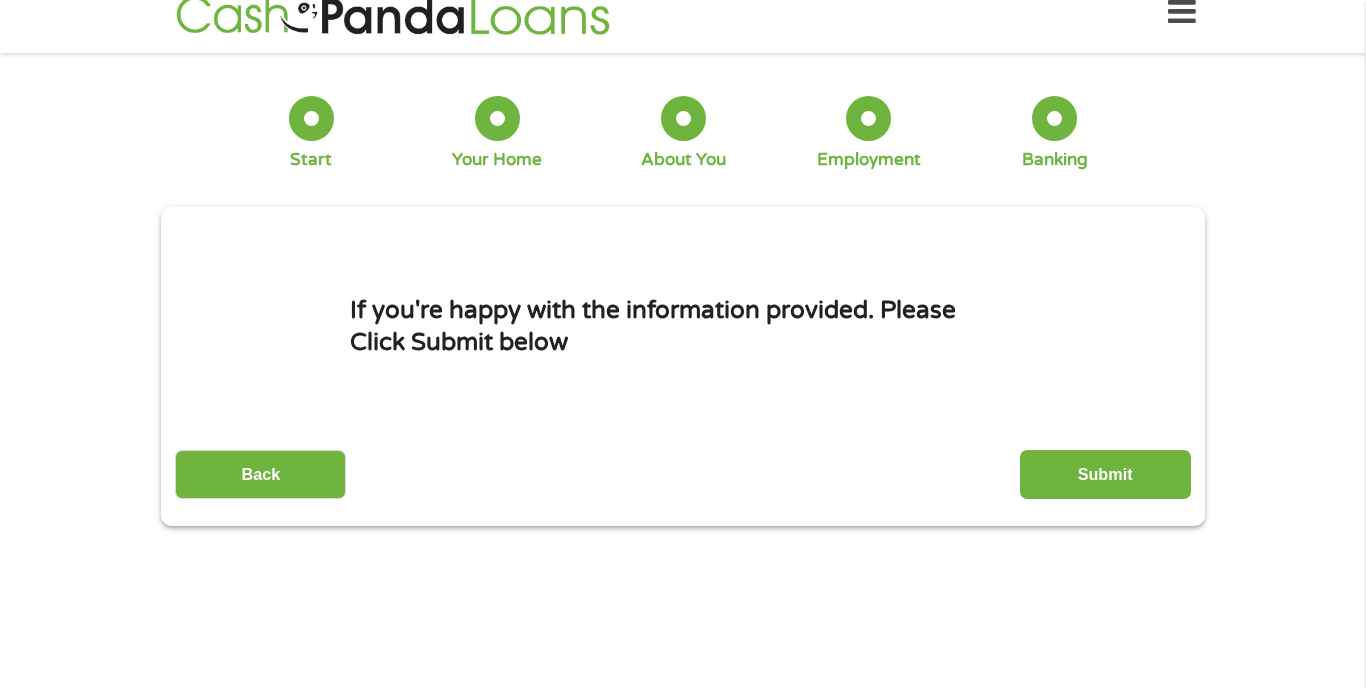 scroll, scrollTop: 5, scrollLeft: 0, axis: vertical 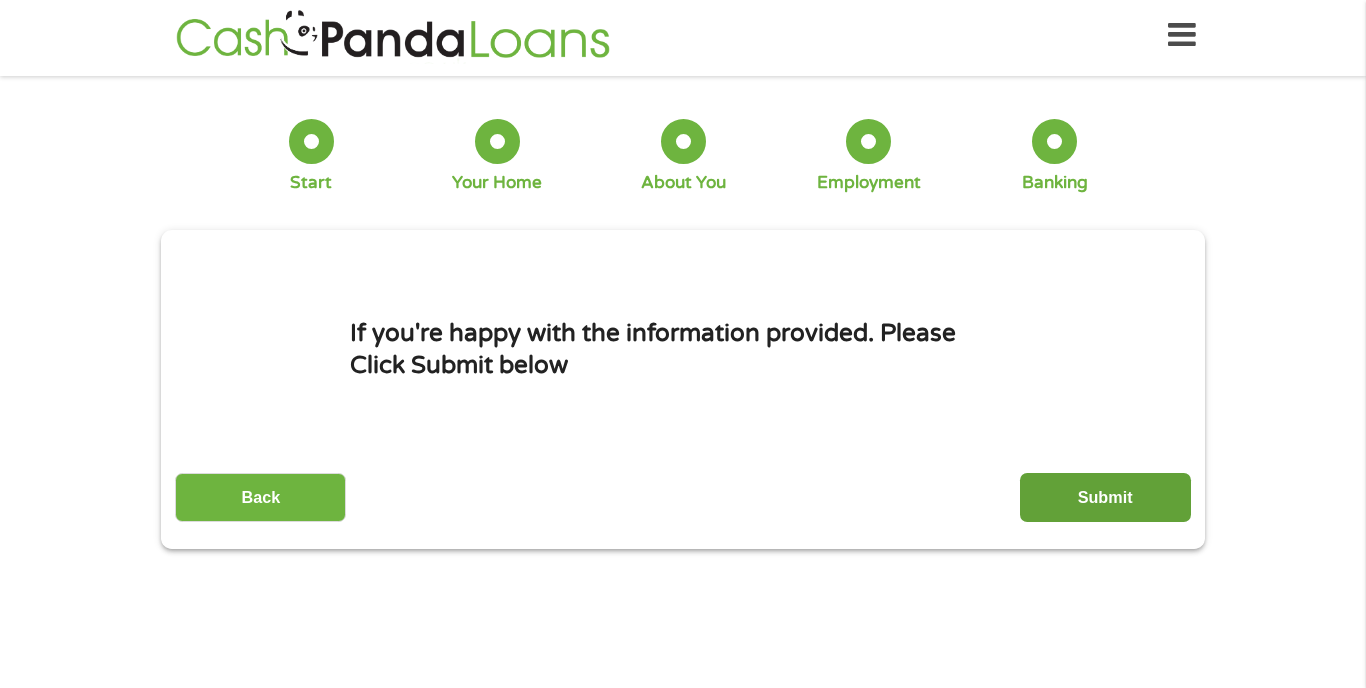 click on "Submit" at bounding box center [1105, 497] 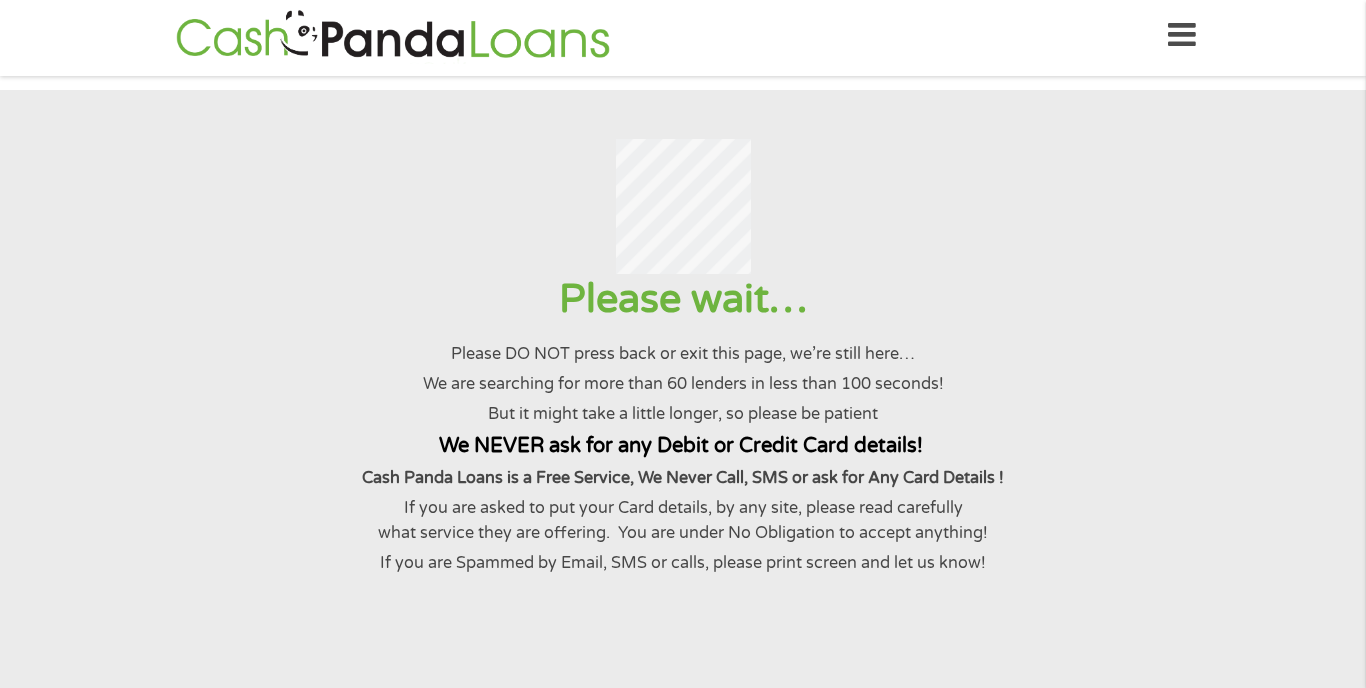 scroll, scrollTop: 0, scrollLeft: 0, axis: both 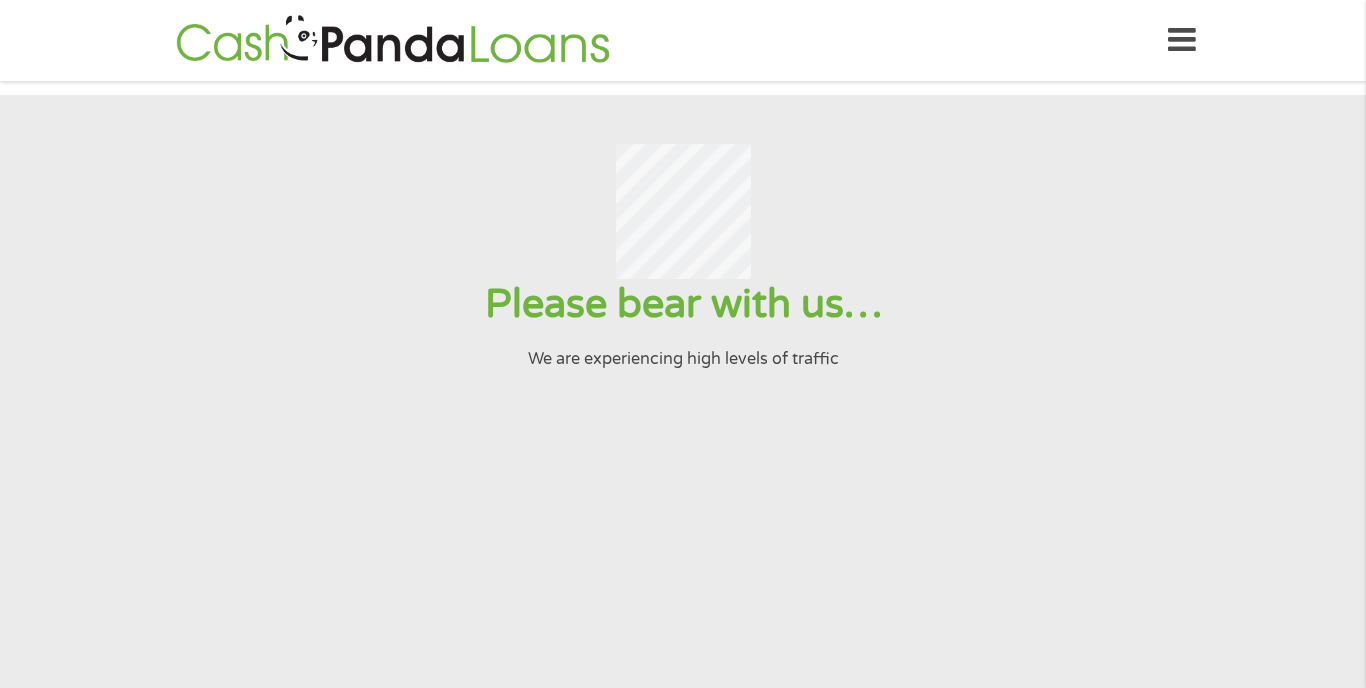 click on "Please bear with us…
We are experiencing high levels of traffic" at bounding box center (683, 432) 